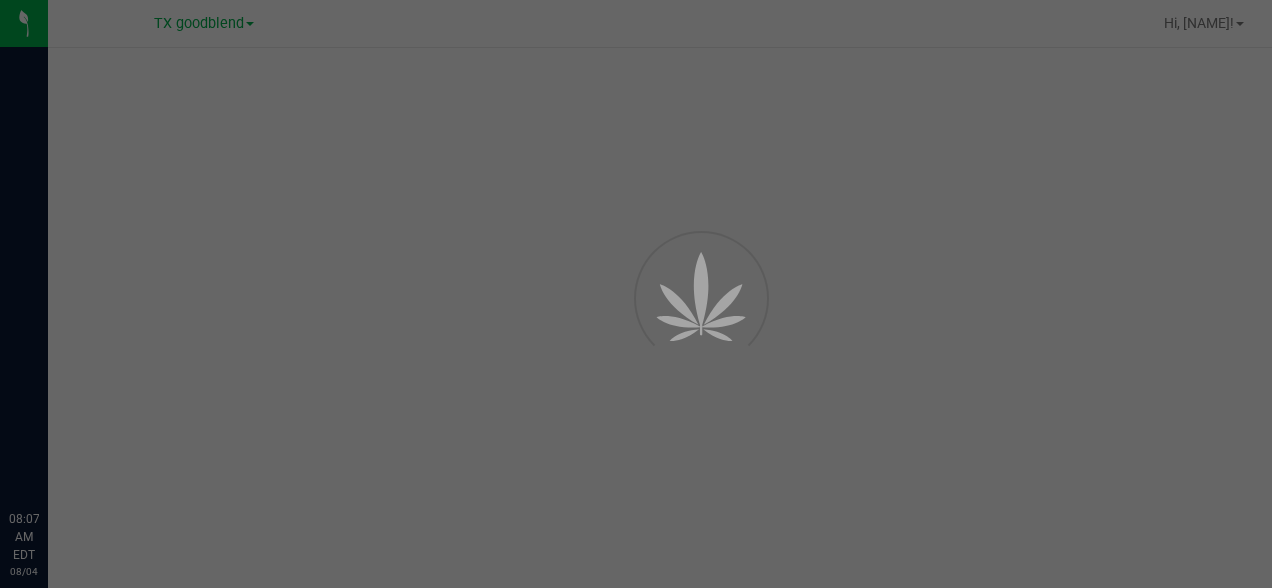 scroll, scrollTop: 0, scrollLeft: 0, axis: both 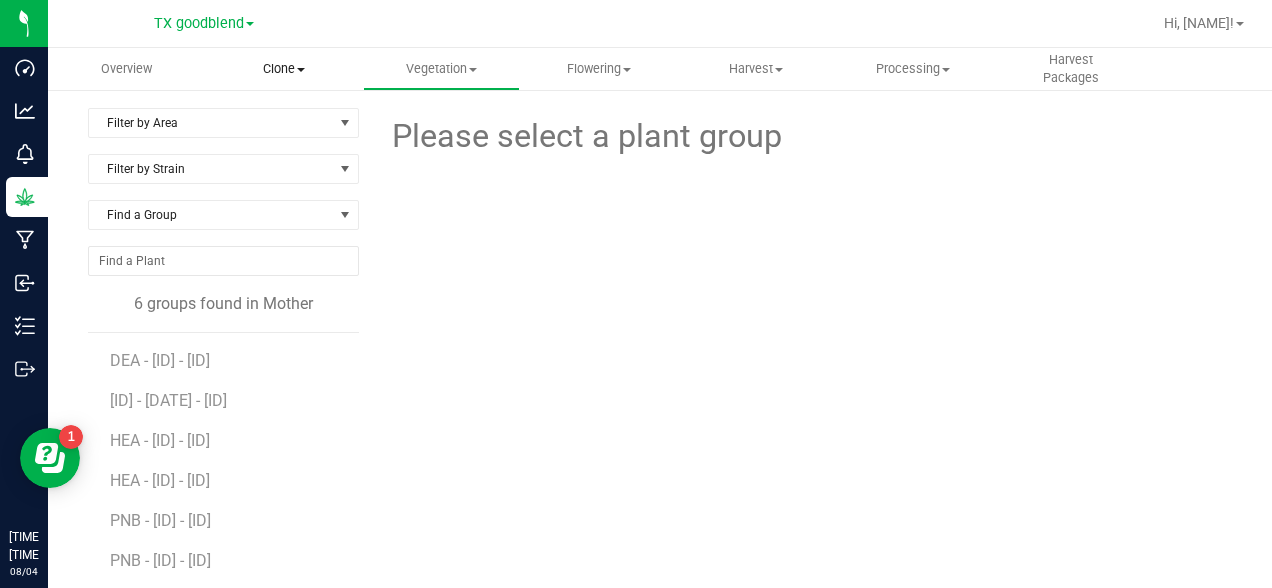 click on "Clone" at bounding box center (283, 69) 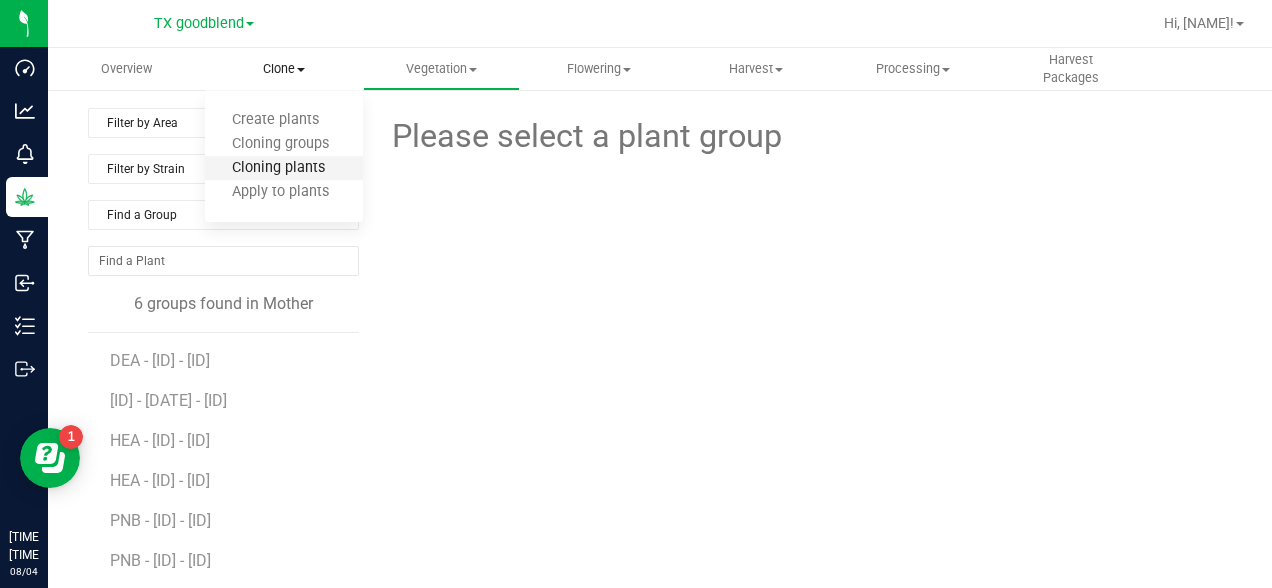 click on "Cloning plants" at bounding box center [278, 168] 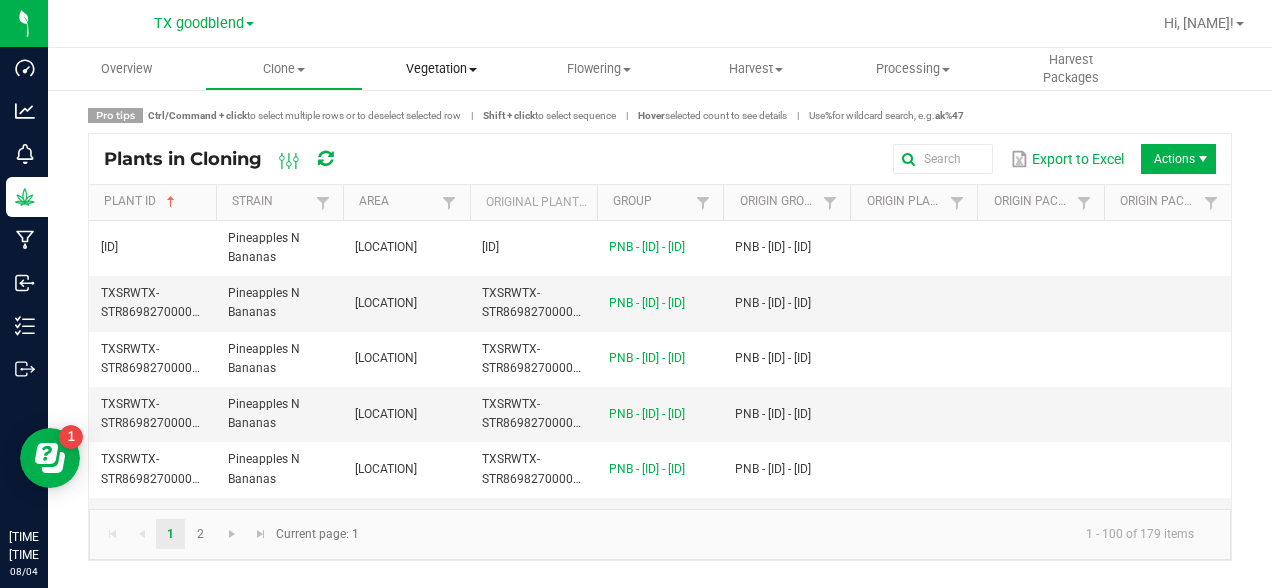 click on "Vegetation" at bounding box center (441, 69) 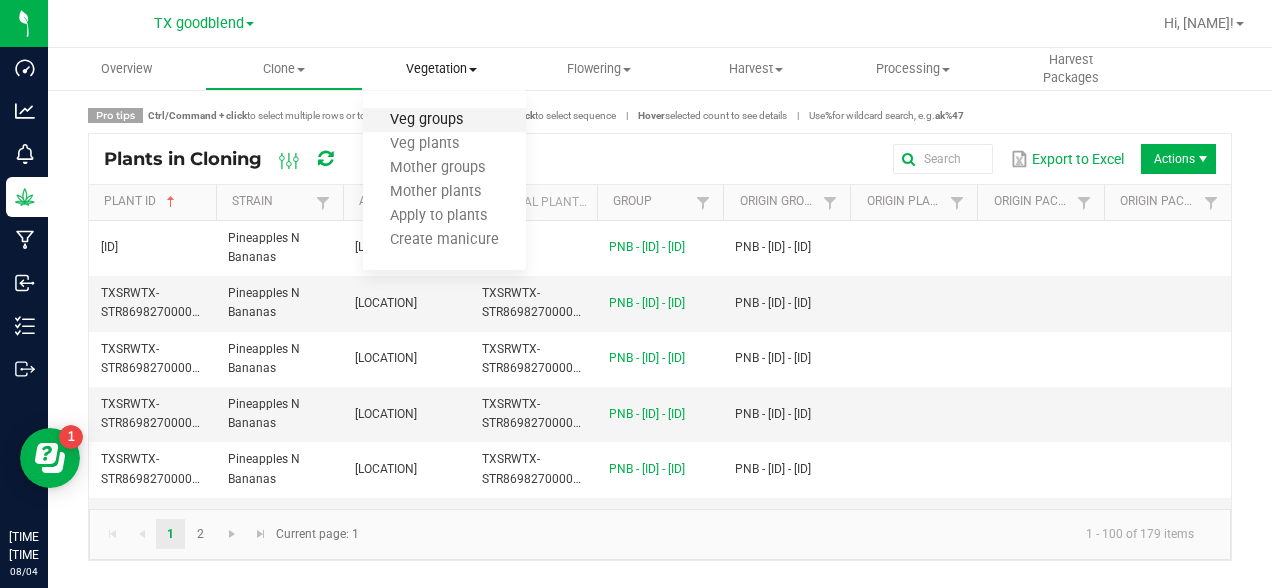 click on "Veg groups" at bounding box center [426, 120] 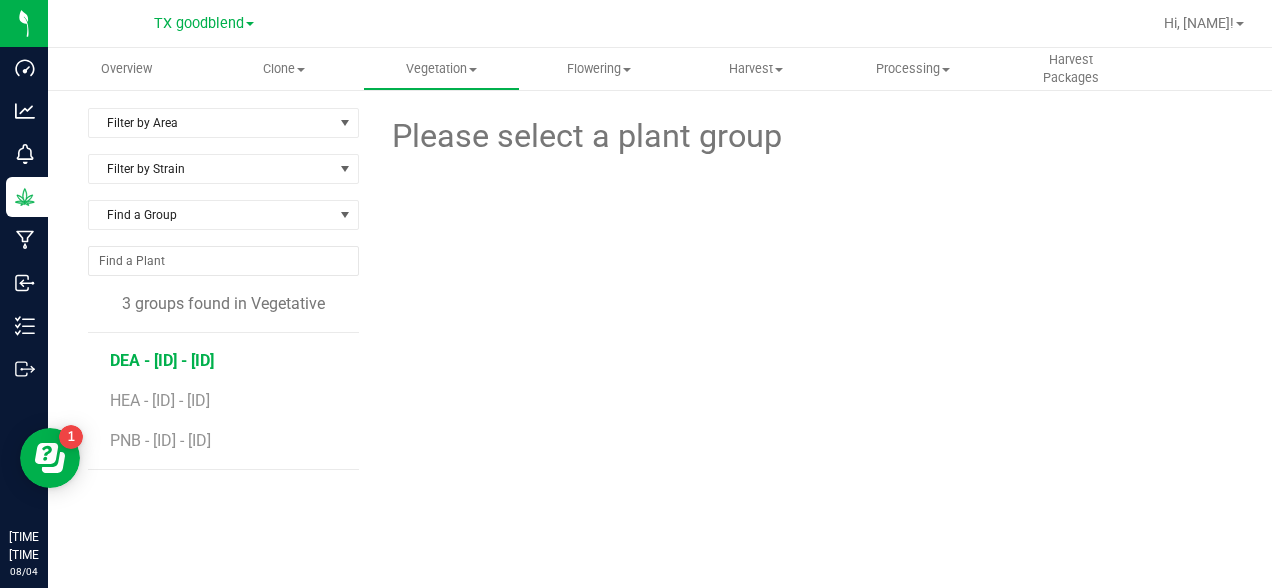 click on "DEA - [ID] - [ID]" at bounding box center [162, 360] 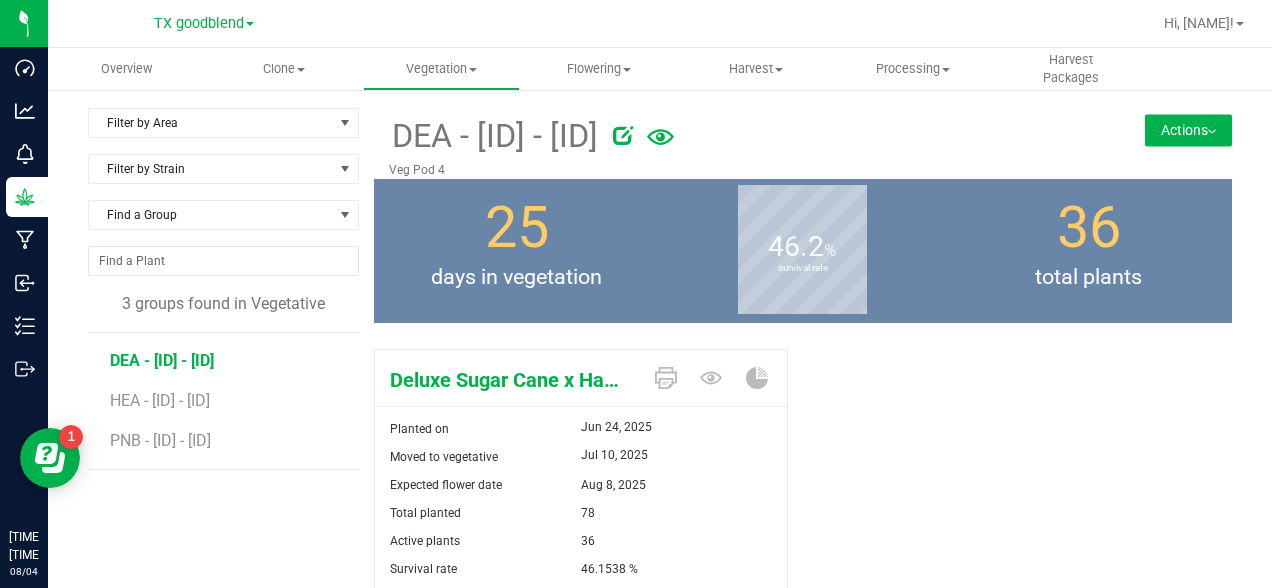 click on "Actions" at bounding box center [1188, 130] 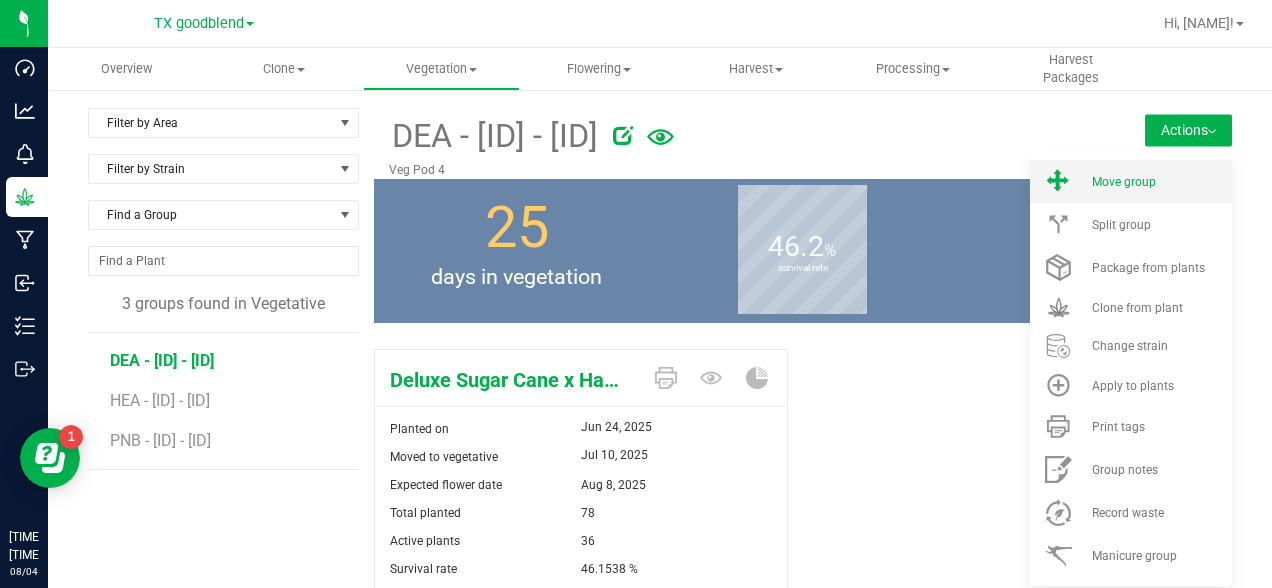 click on "Move group" at bounding box center (1124, 182) 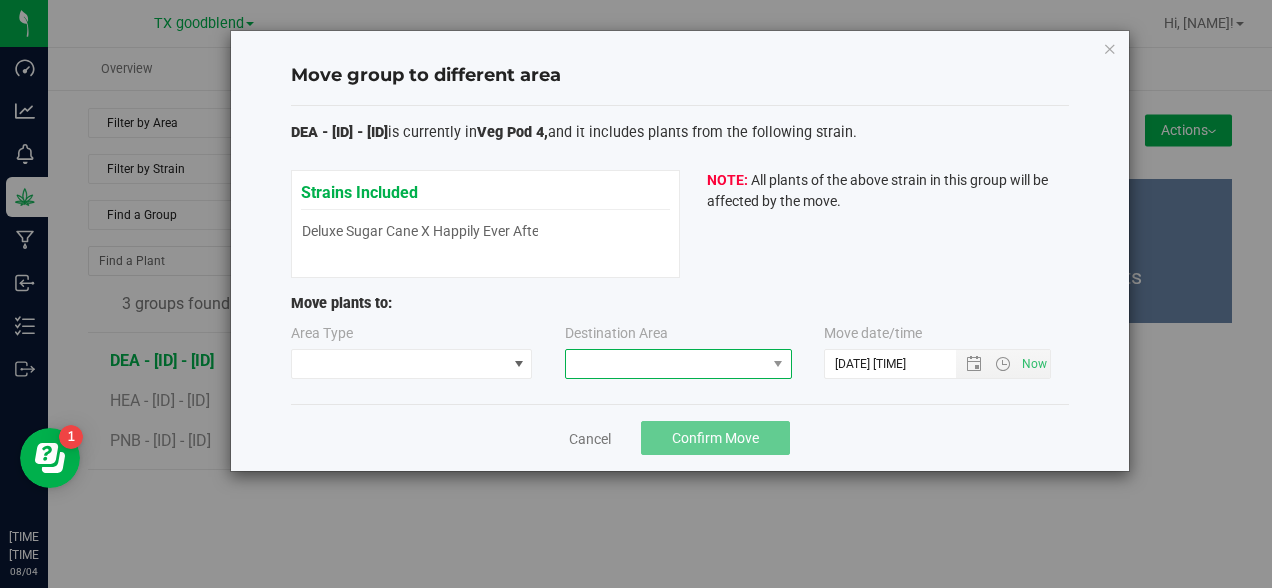 click at bounding box center (666, 364) 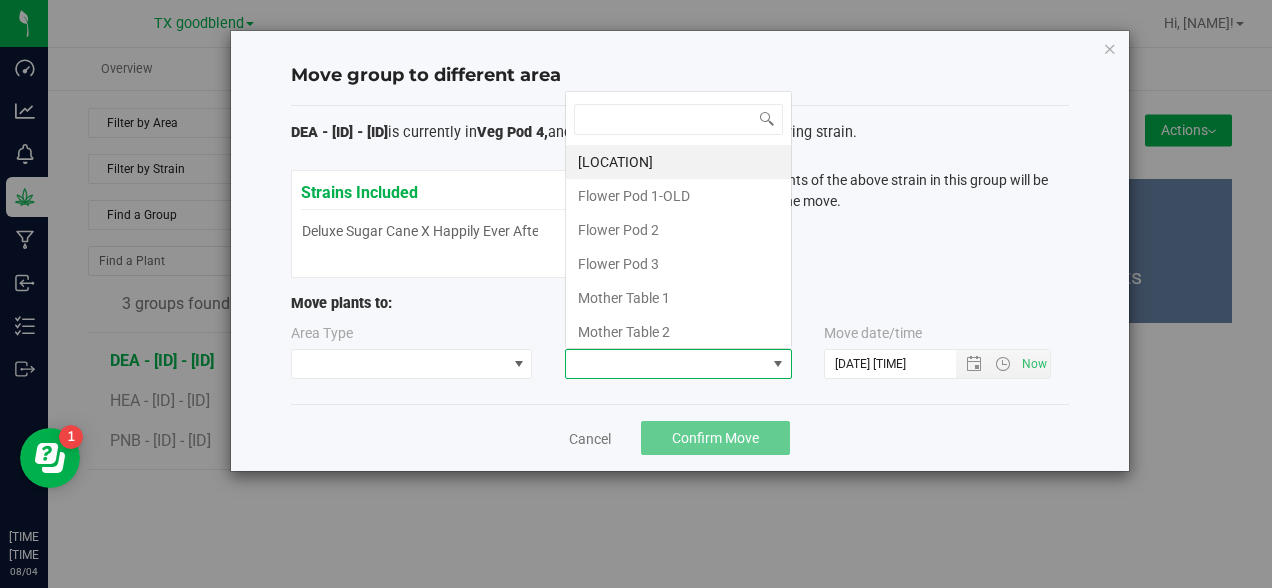 scroll, scrollTop: 0, scrollLeft: 0, axis: both 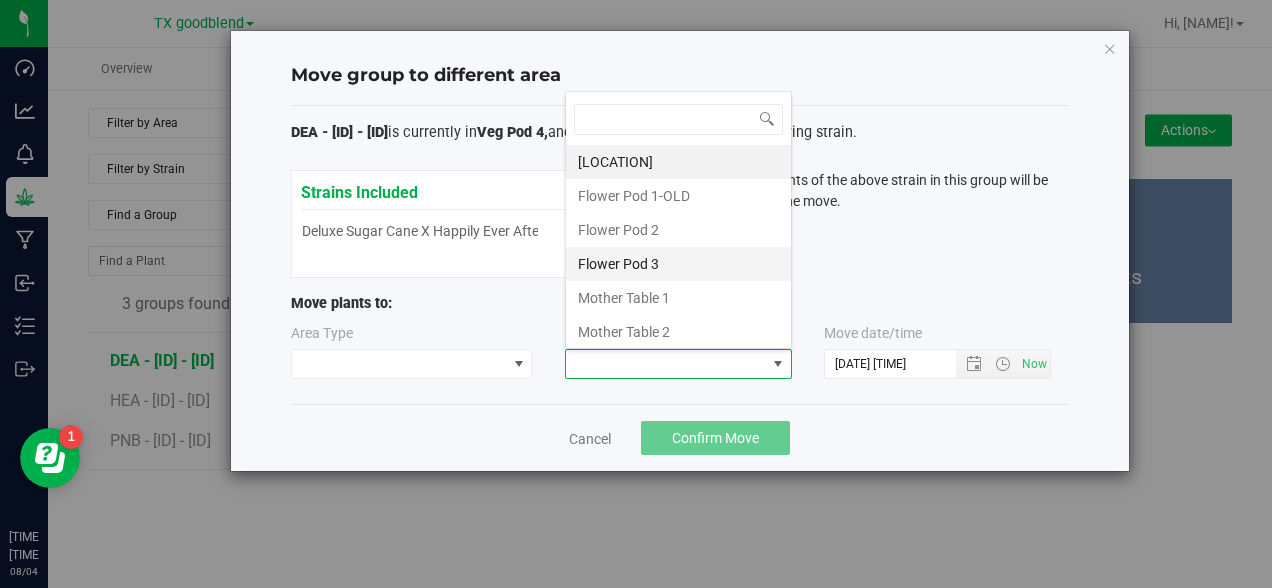 click on "Flower Pod 3" at bounding box center (678, 264) 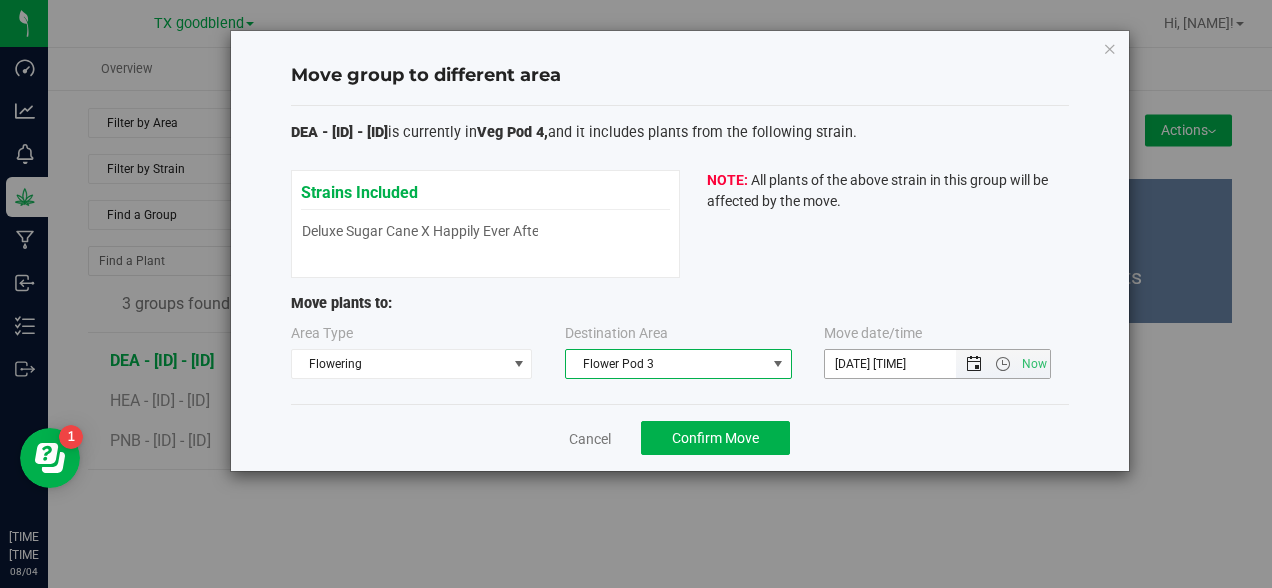 click at bounding box center [974, 364] 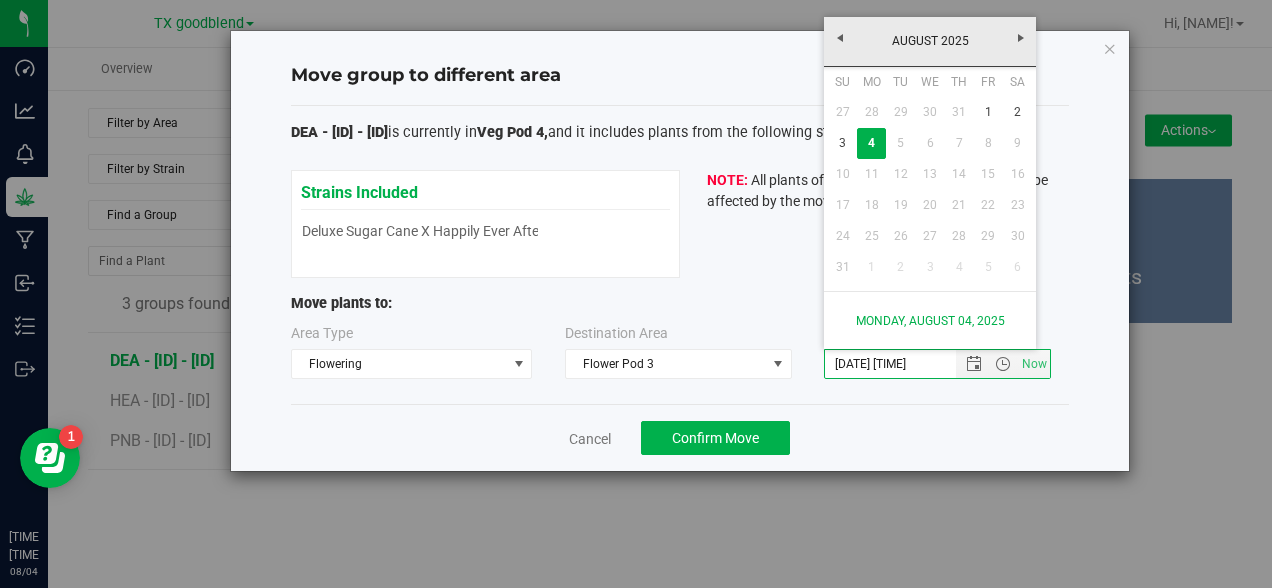click on "Cancel
Confirm Move" at bounding box center (680, 437) 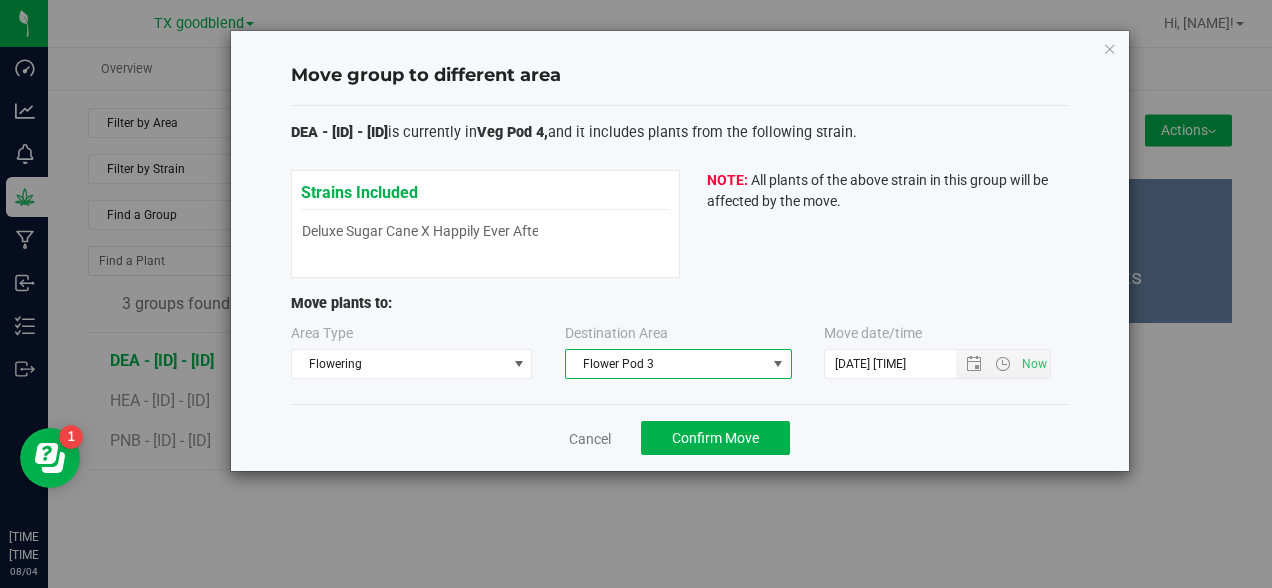 click on "Flower Pod 3" at bounding box center [666, 364] 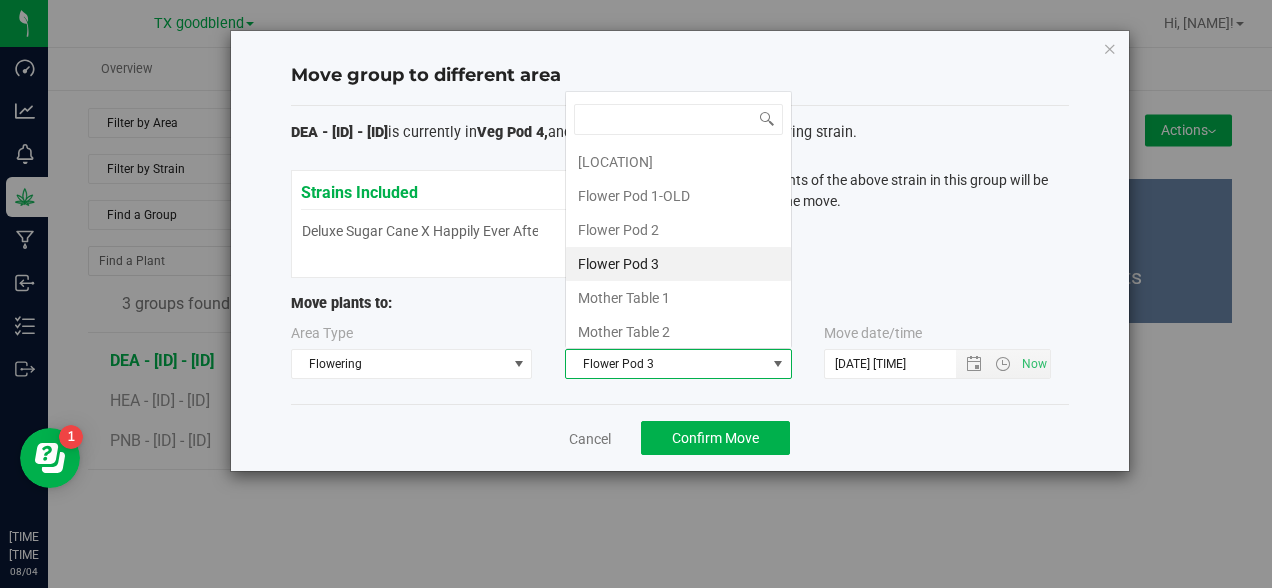 scroll, scrollTop: 0, scrollLeft: 0, axis: both 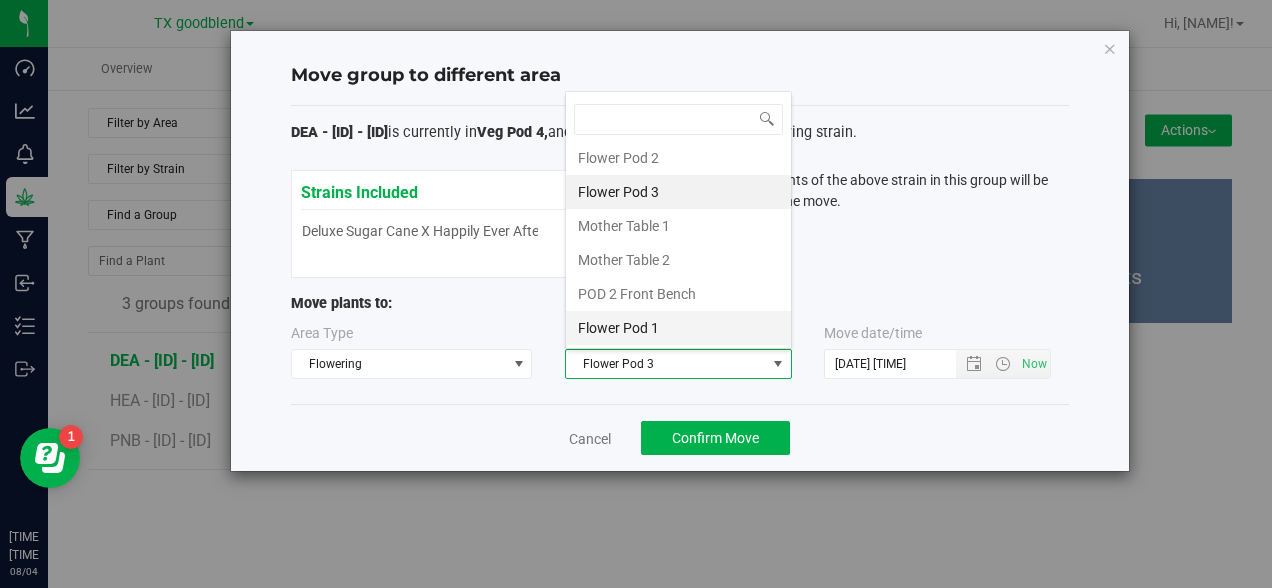 click on "Flower Pod 1" at bounding box center (678, 328) 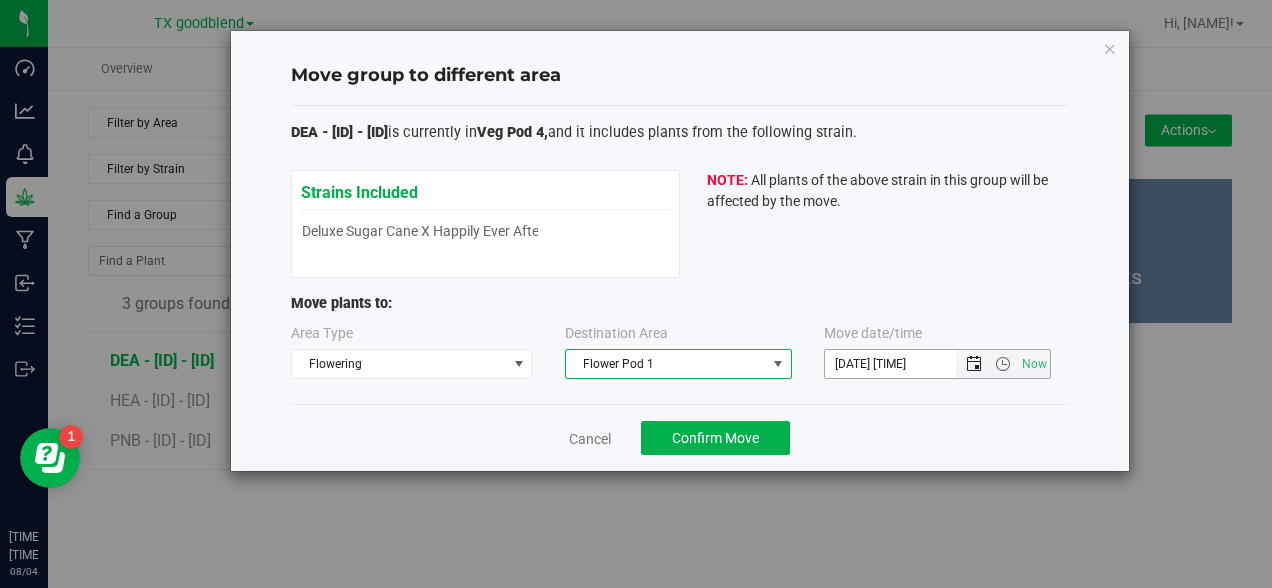 click at bounding box center [974, 364] 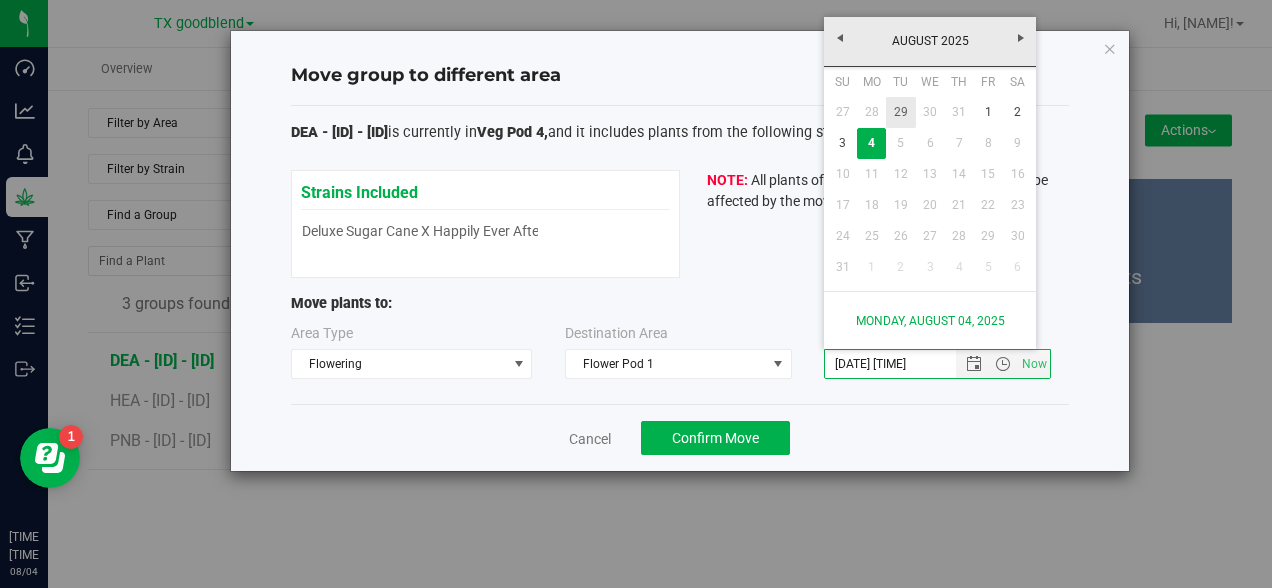 click on "29" at bounding box center (900, 112) 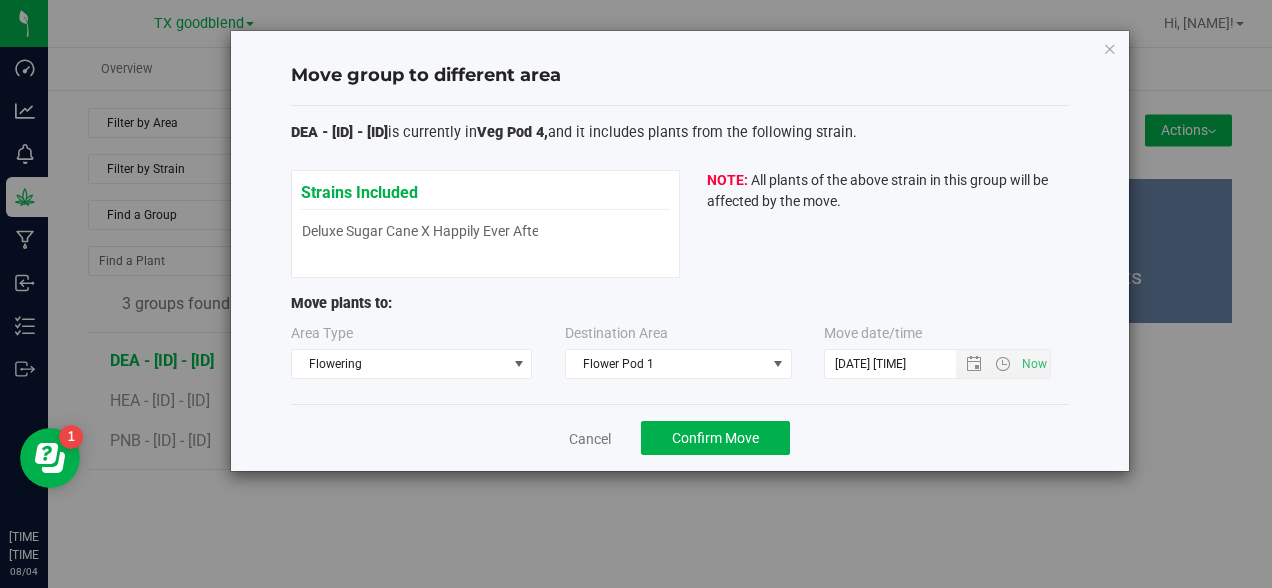 click on "Cancel
Confirm Move" at bounding box center (680, 437) 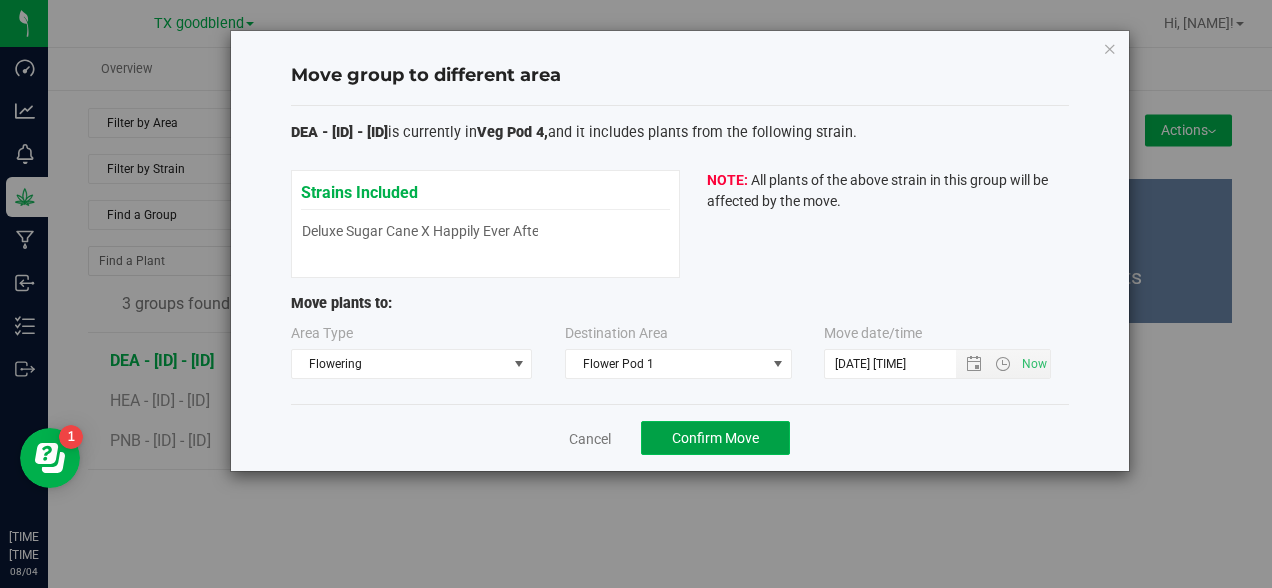 click on "Confirm Move" 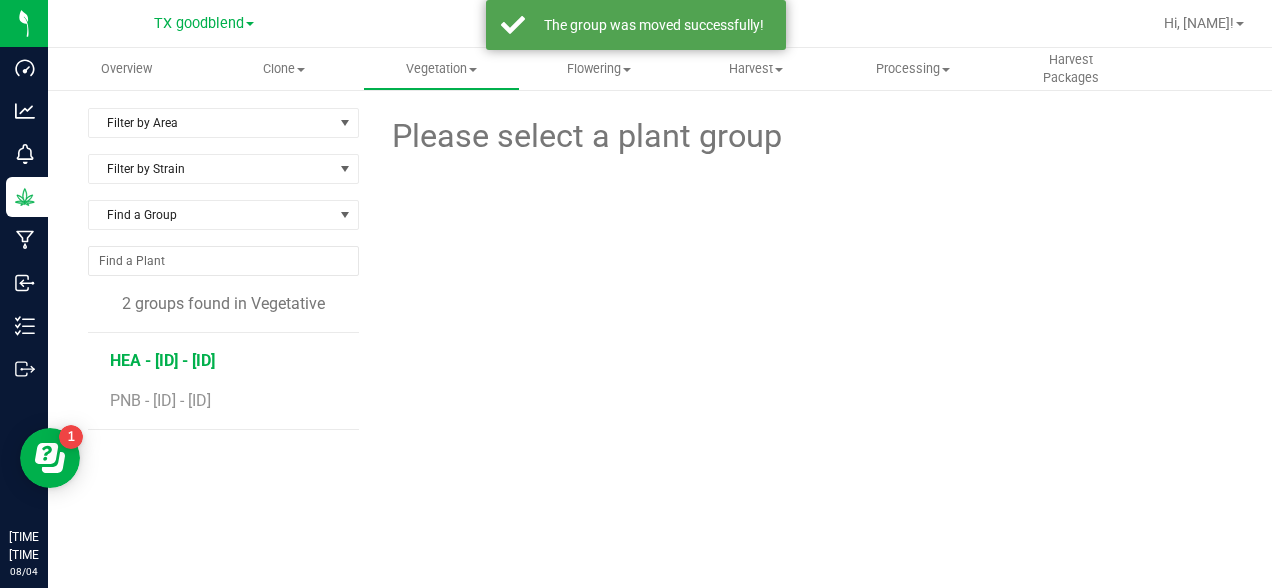 click on "HEA - [ID] - [ID]" at bounding box center (162, 360) 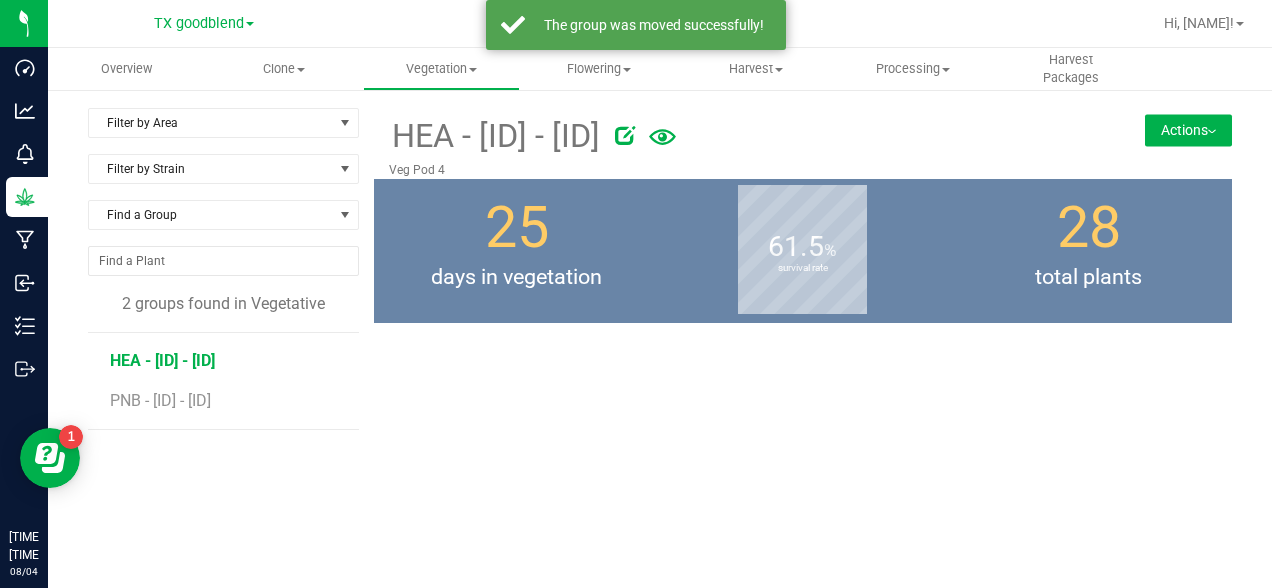 click on "Actions" at bounding box center [1188, 130] 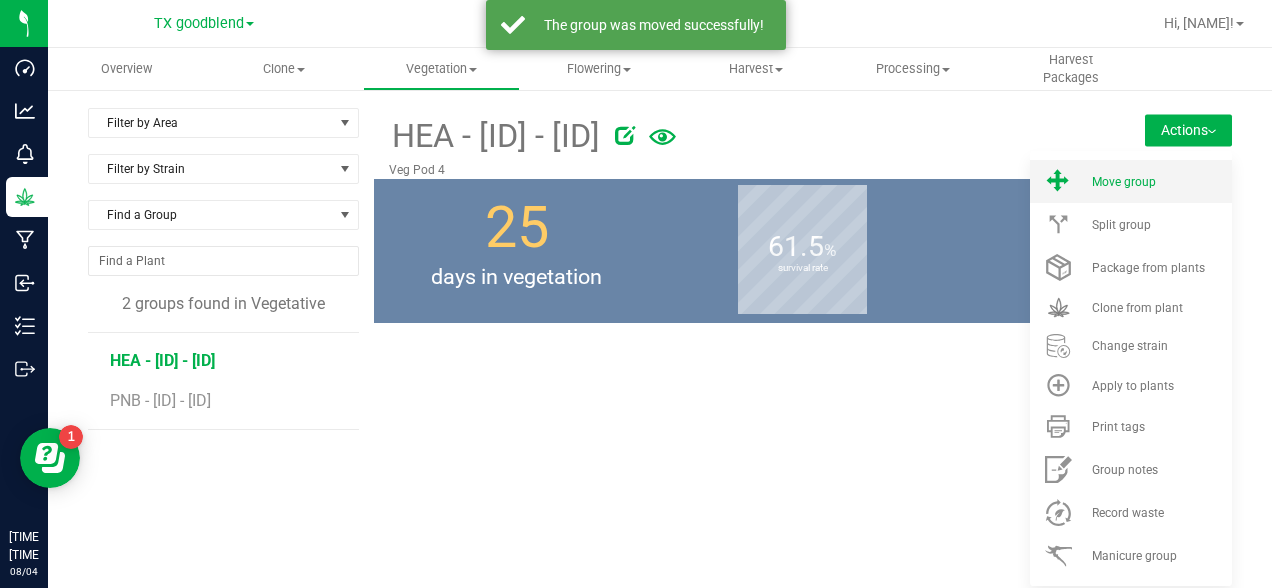 click on "Move group" at bounding box center (1160, 182) 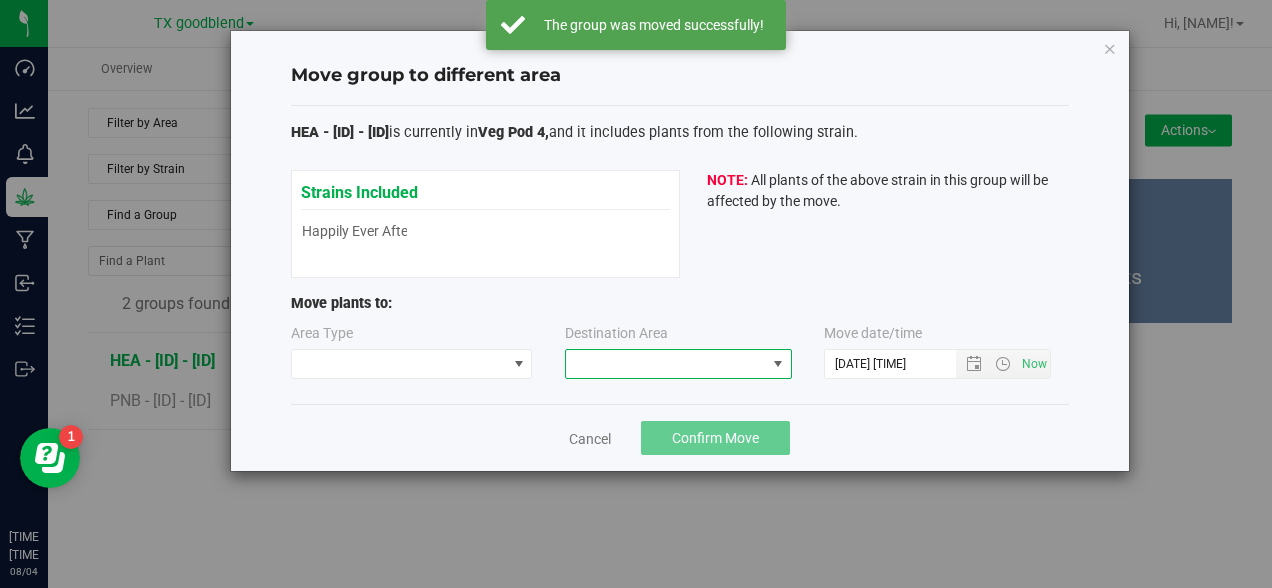 click at bounding box center [666, 364] 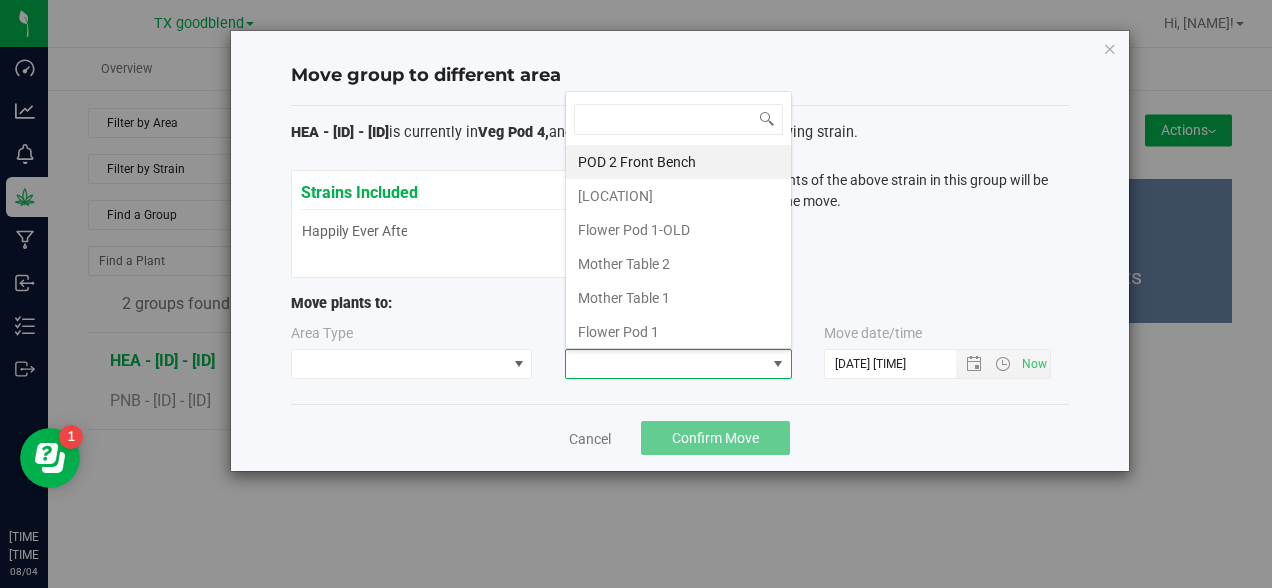 scroll, scrollTop: 99970, scrollLeft: 99773, axis: both 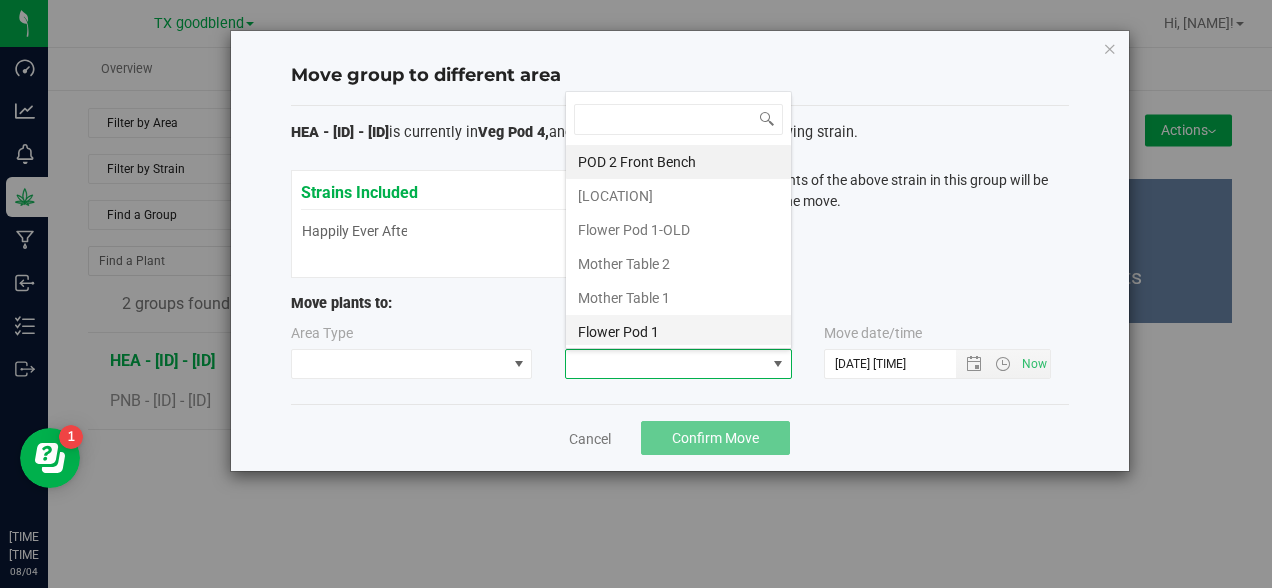click on "Flower Pod 1" at bounding box center (678, 332) 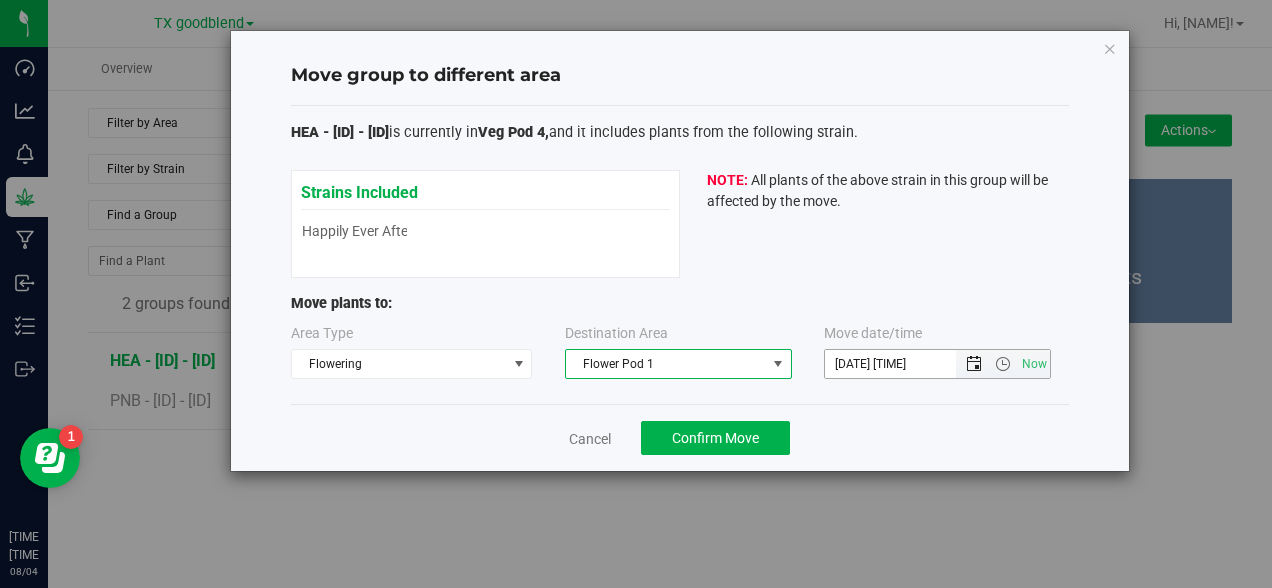 click at bounding box center (974, 364) 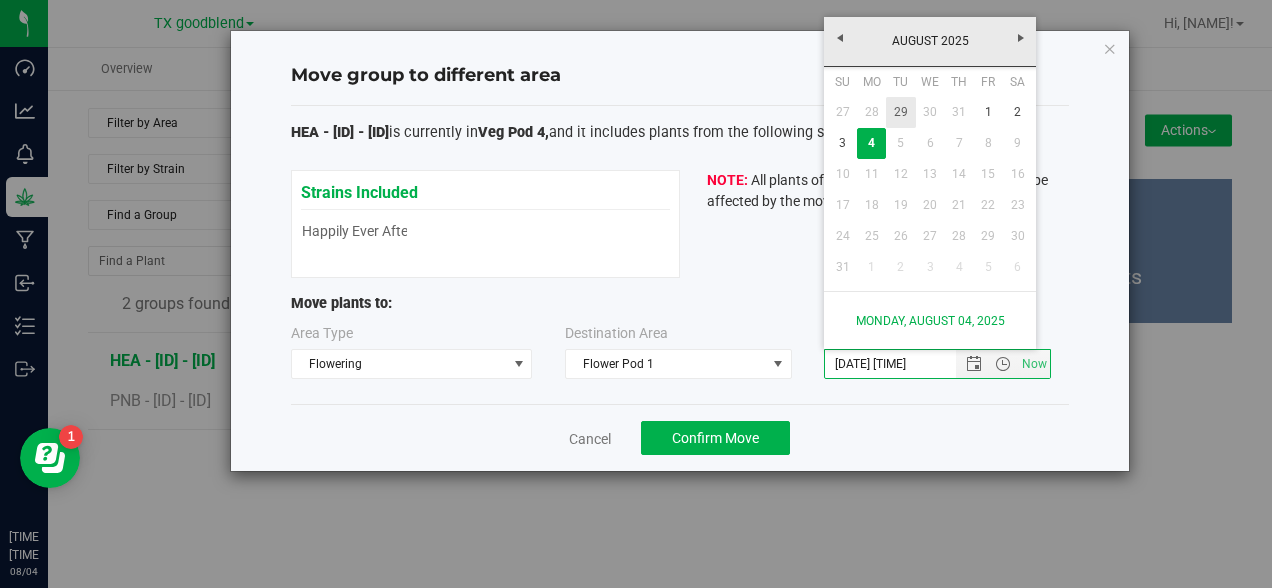 click on "29" at bounding box center [900, 112] 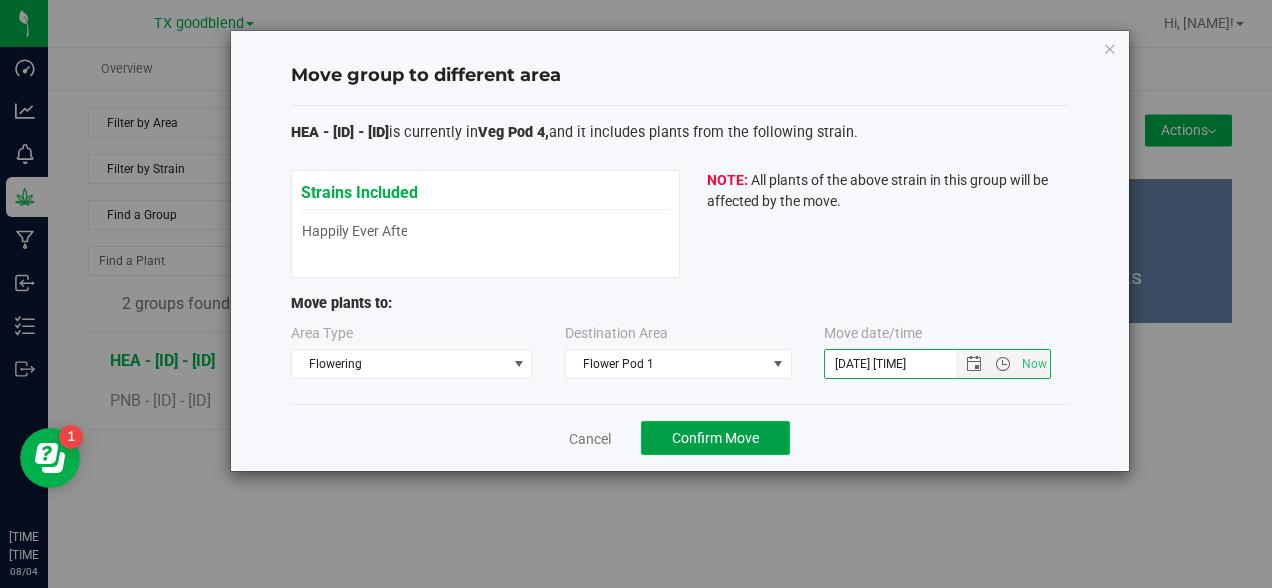 click on "Confirm Move" 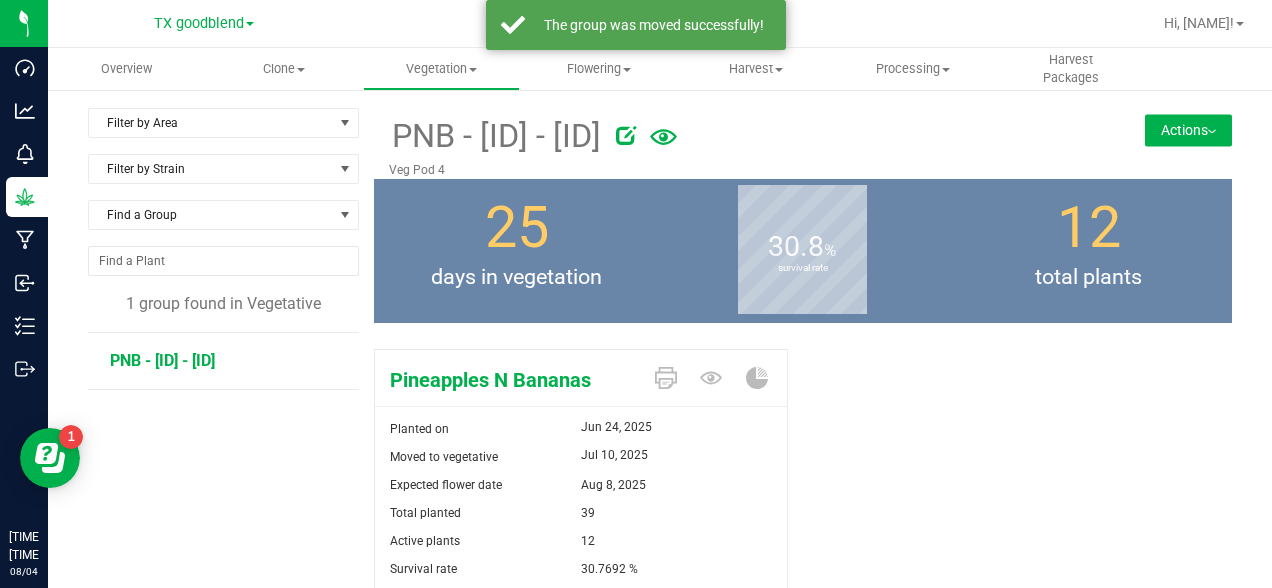 click on "Actions" at bounding box center [1188, 130] 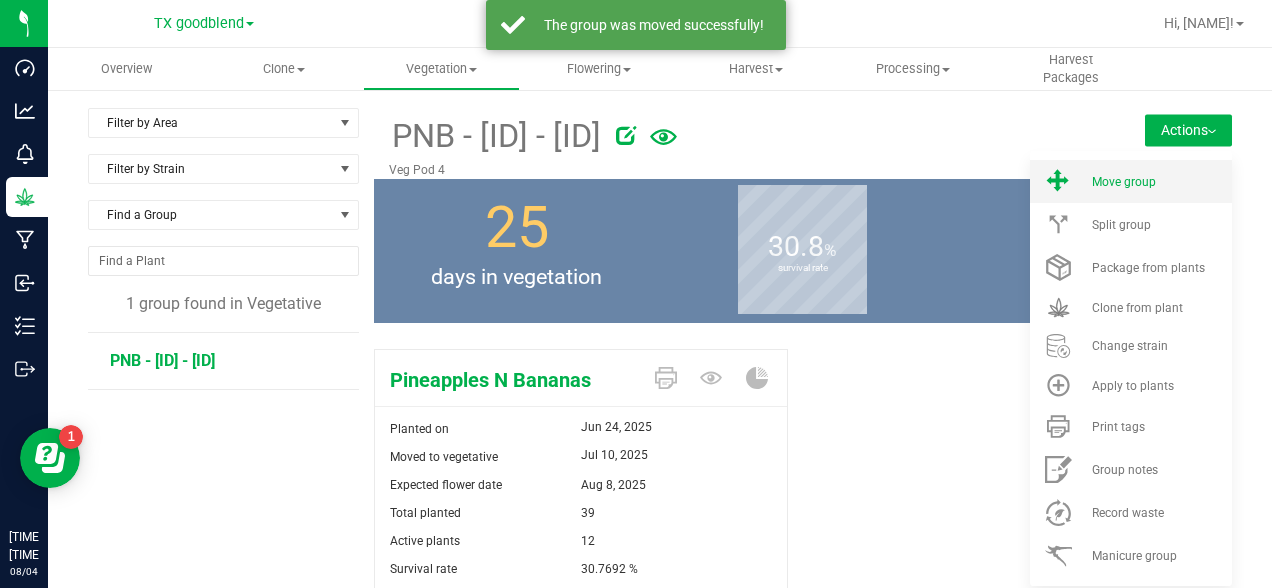 click on "Move group" at bounding box center (1124, 182) 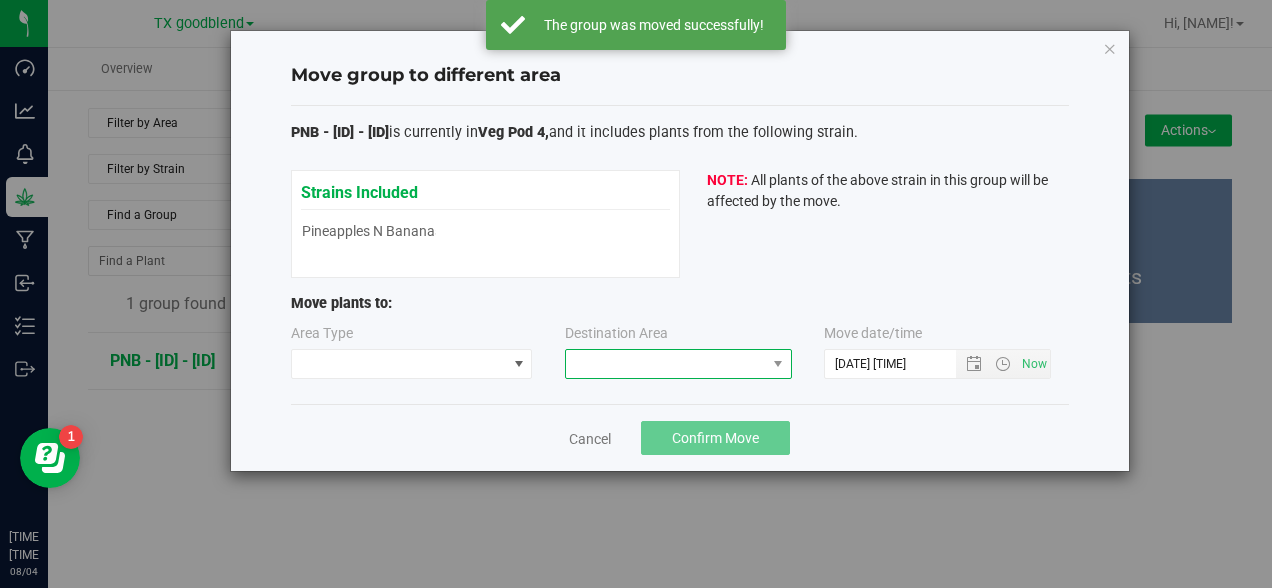 click at bounding box center [666, 364] 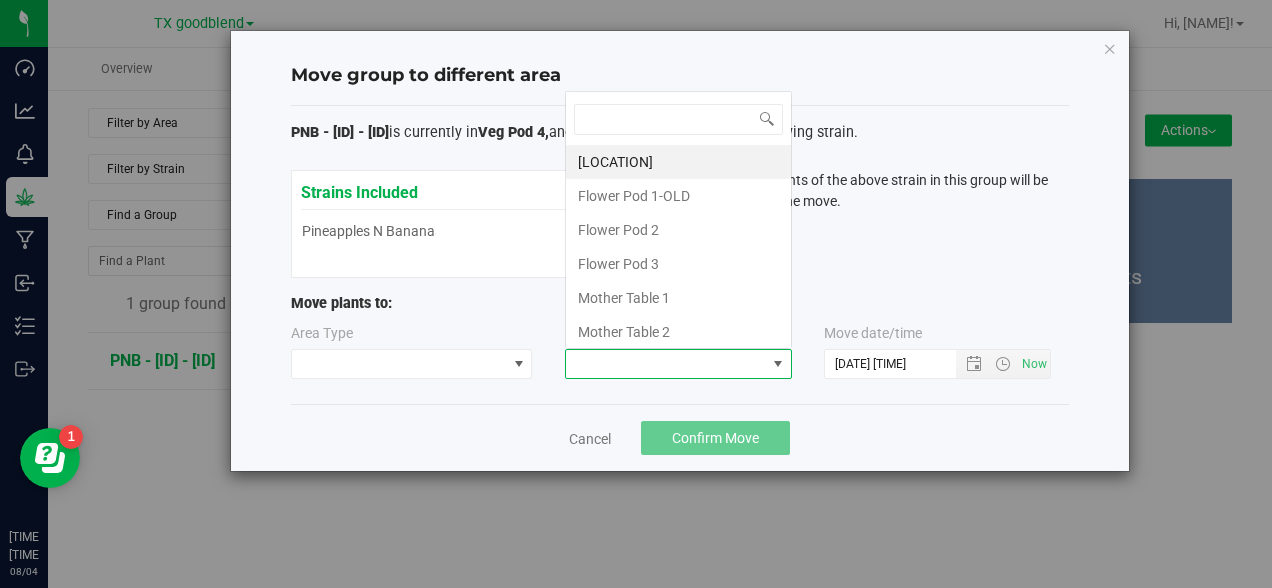 scroll, scrollTop: 0, scrollLeft: 0, axis: both 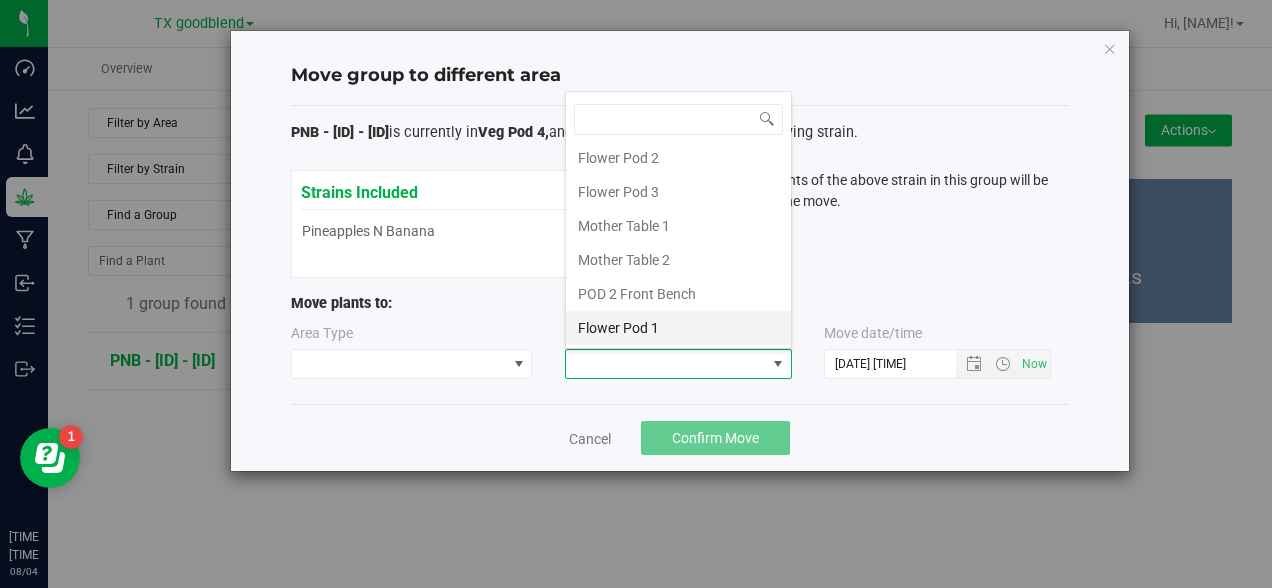 click on "Flower Pod 1" at bounding box center (678, 328) 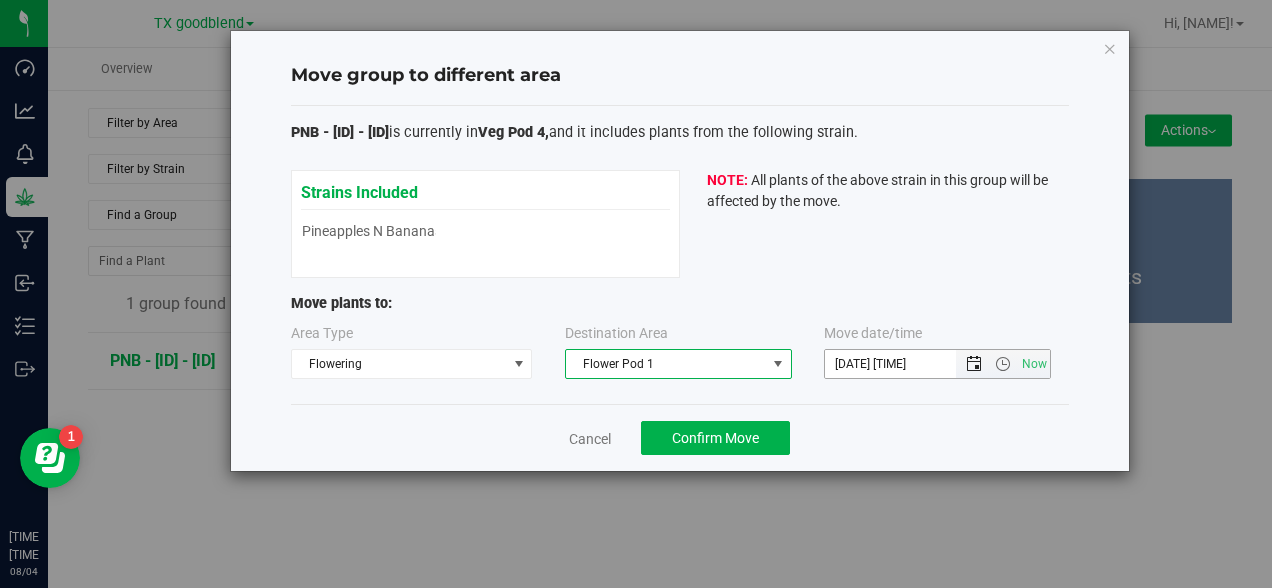 click at bounding box center [974, 364] 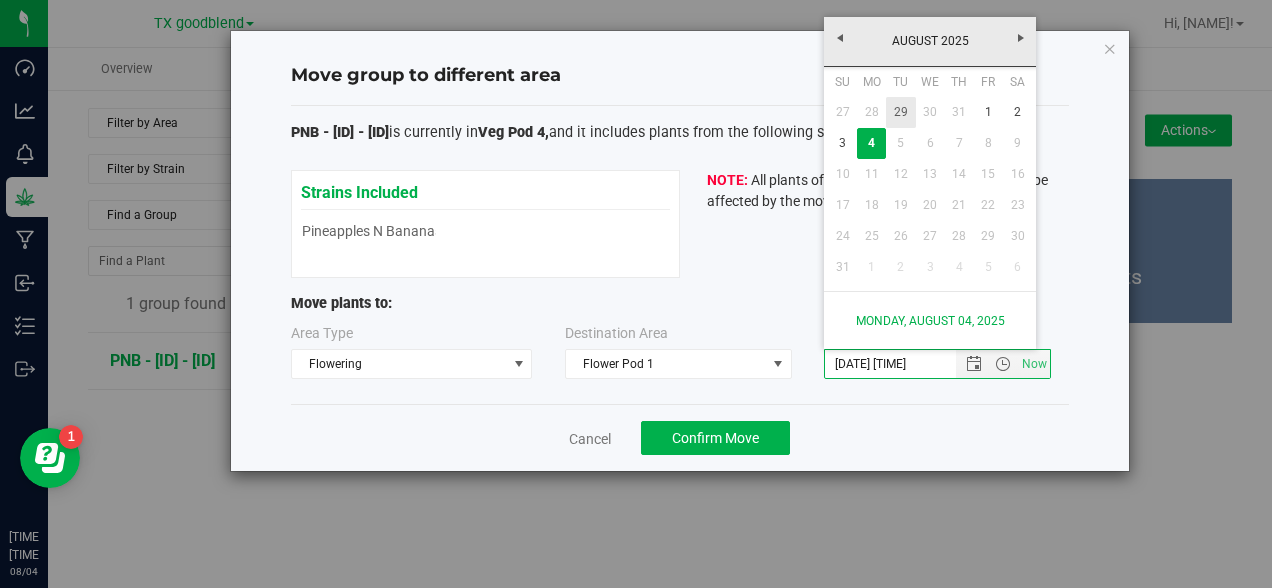 click on "29" at bounding box center (900, 112) 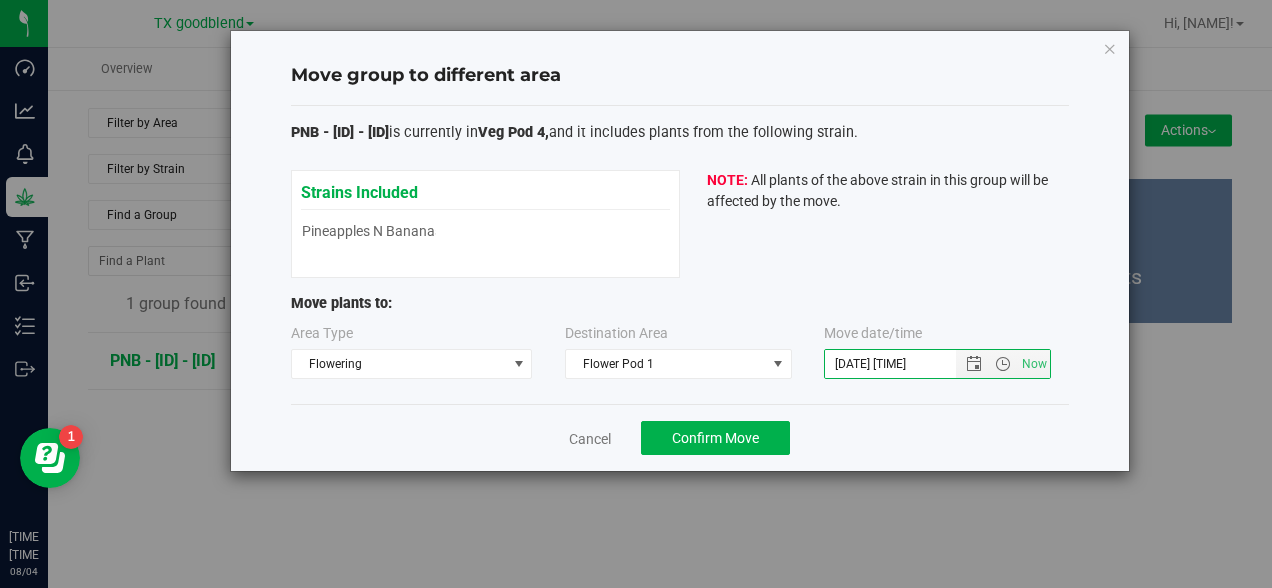 click on "Cancel
Confirm Move" at bounding box center (680, 437) 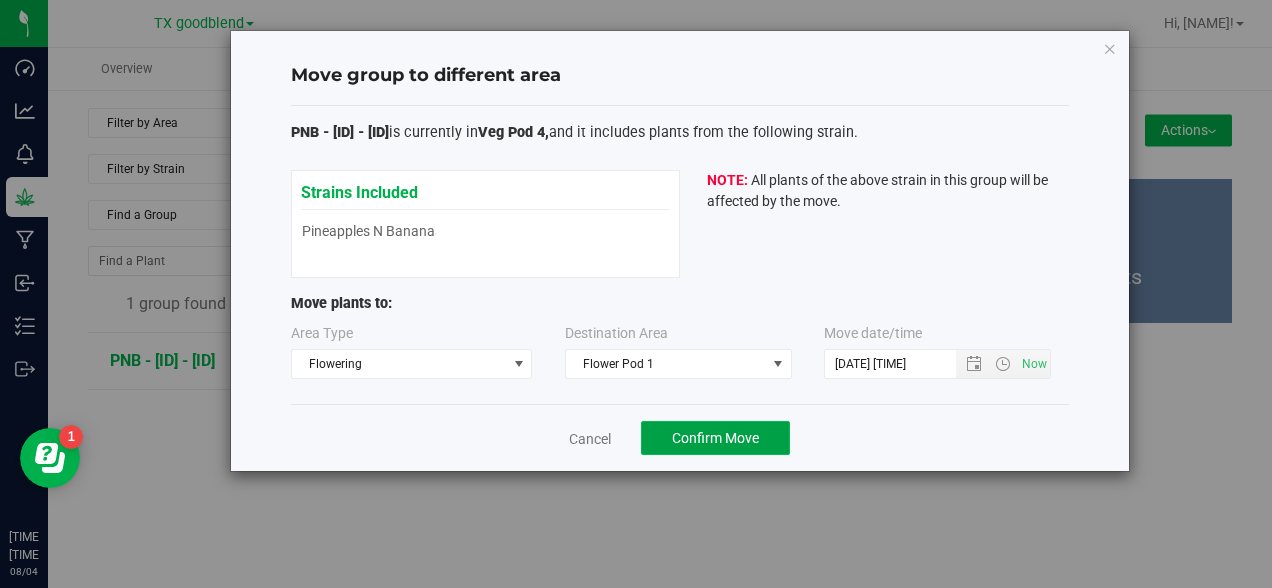 click on "Confirm Move" 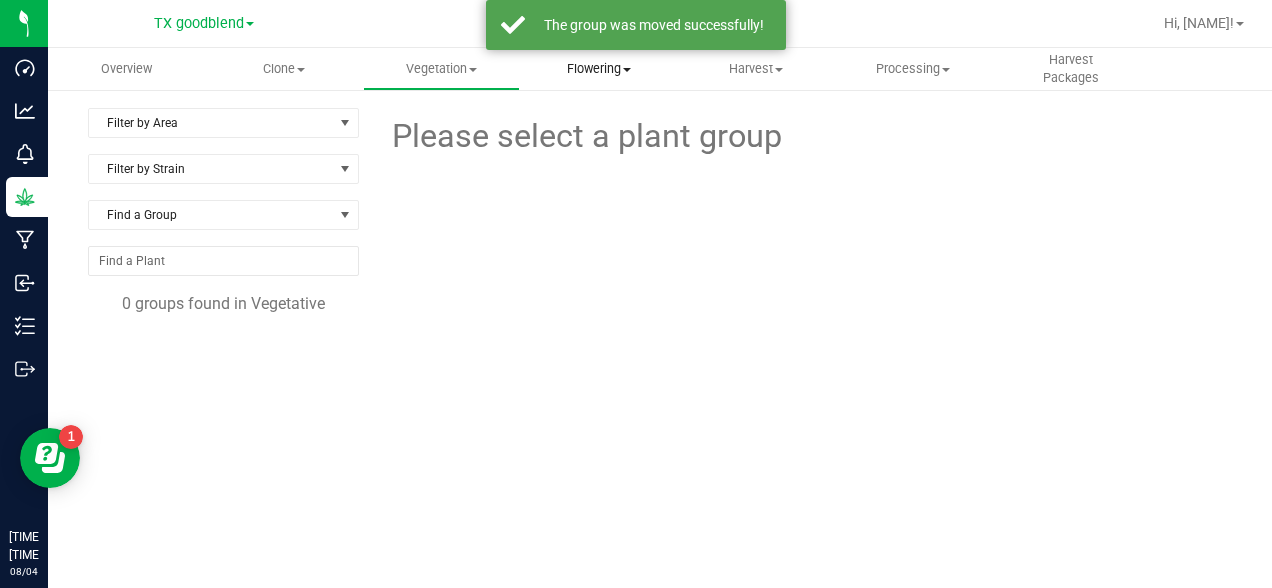 click on "Flowering" at bounding box center [598, 69] 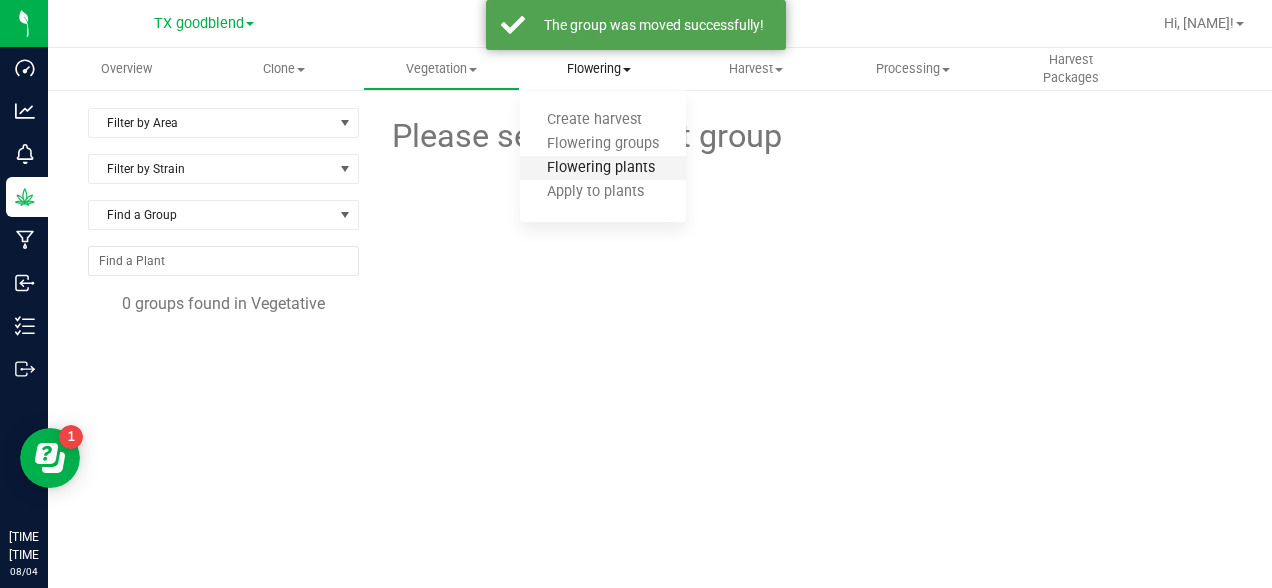 click on "Flowering plants" at bounding box center (601, 168) 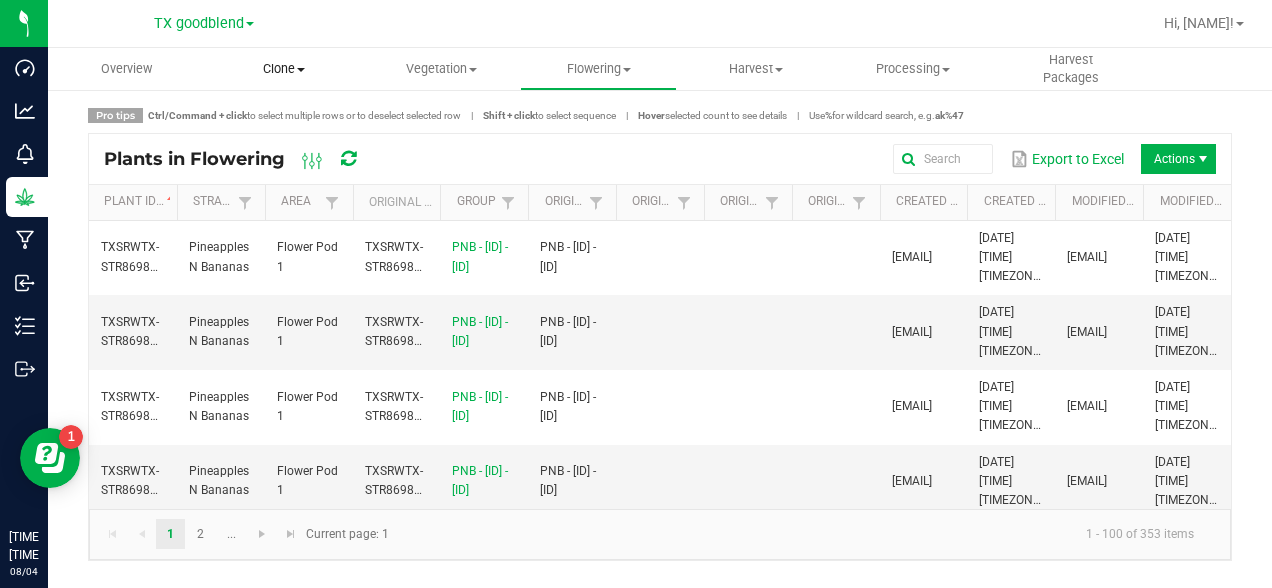 click on "Clone" at bounding box center [283, 69] 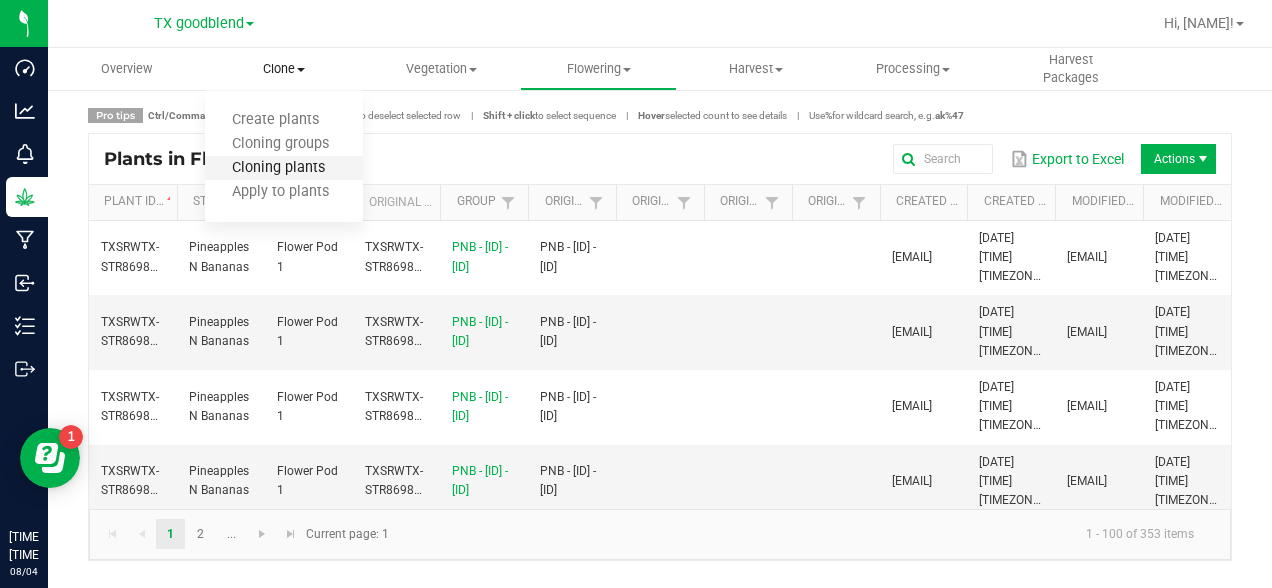 click on "Cloning plants" at bounding box center [278, 168] 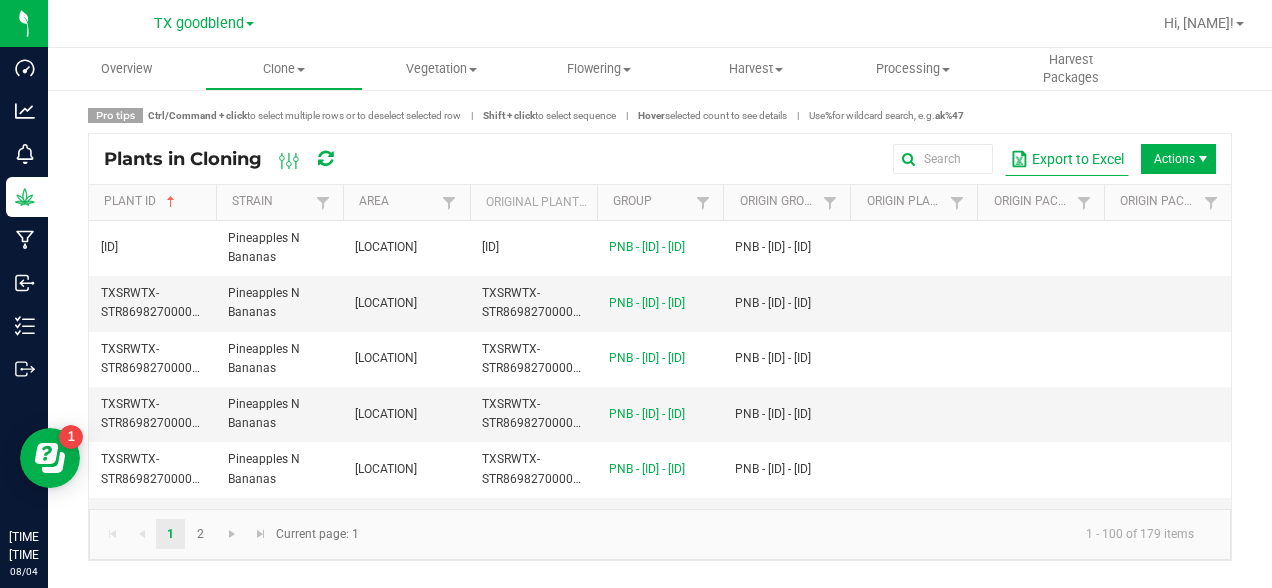 click on "Export to Excel" at bounding box center (1067, 159) 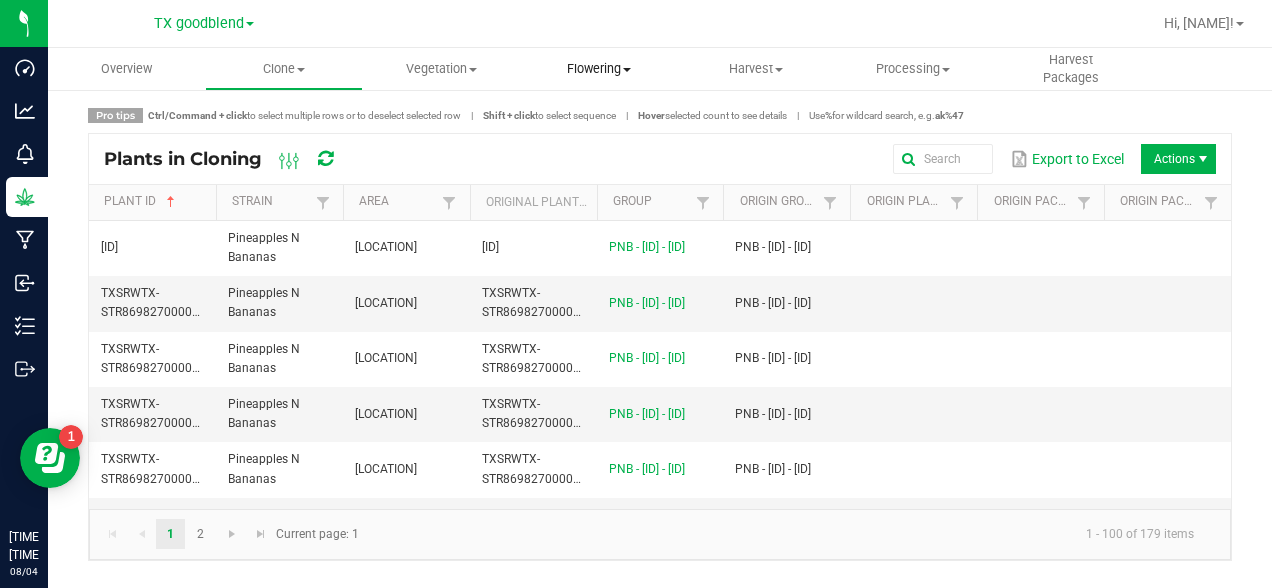 click on "Flowering" at bounding box center (598, 69) 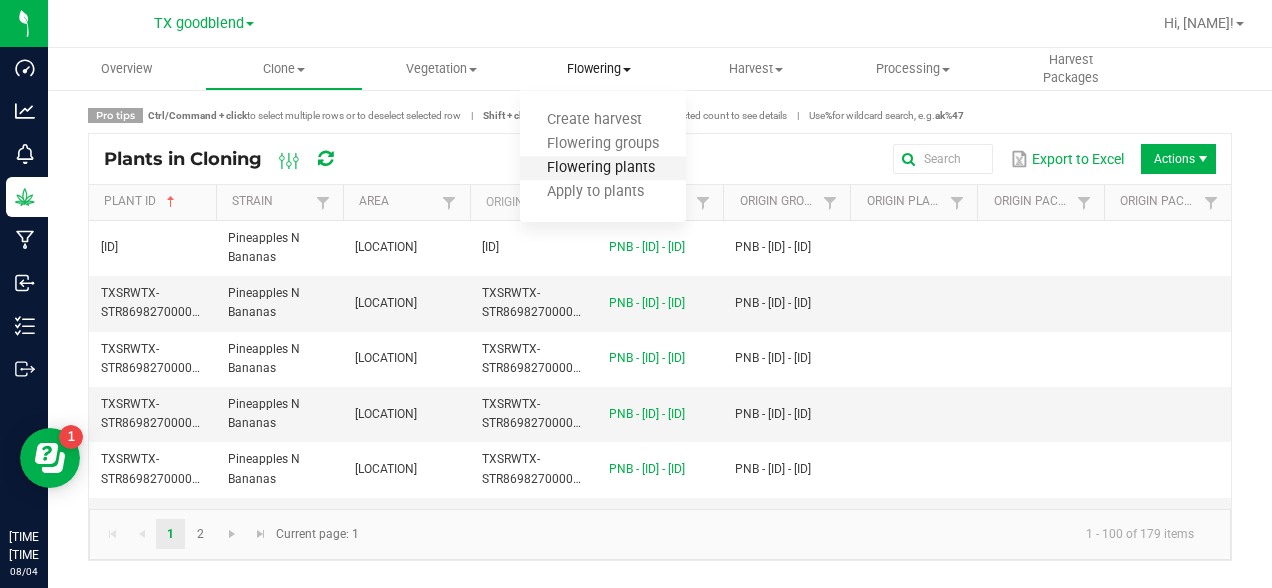 click on "Flowering plants" at bounding box center (601, 168) 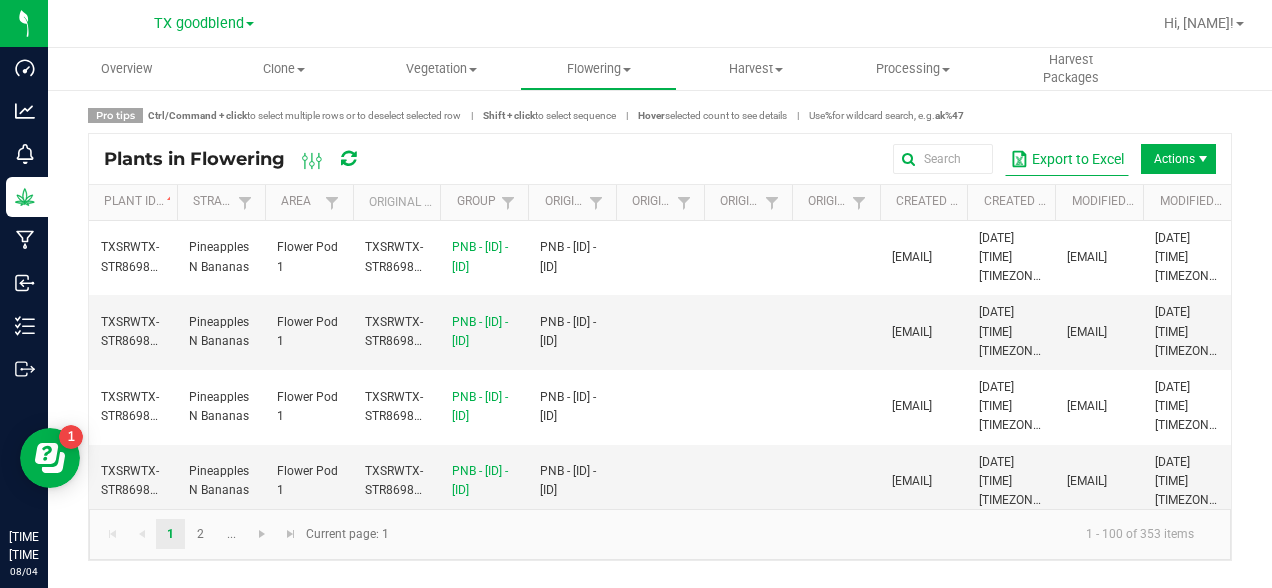 click on "Export to Excel" at bounding box center (1067, 159) 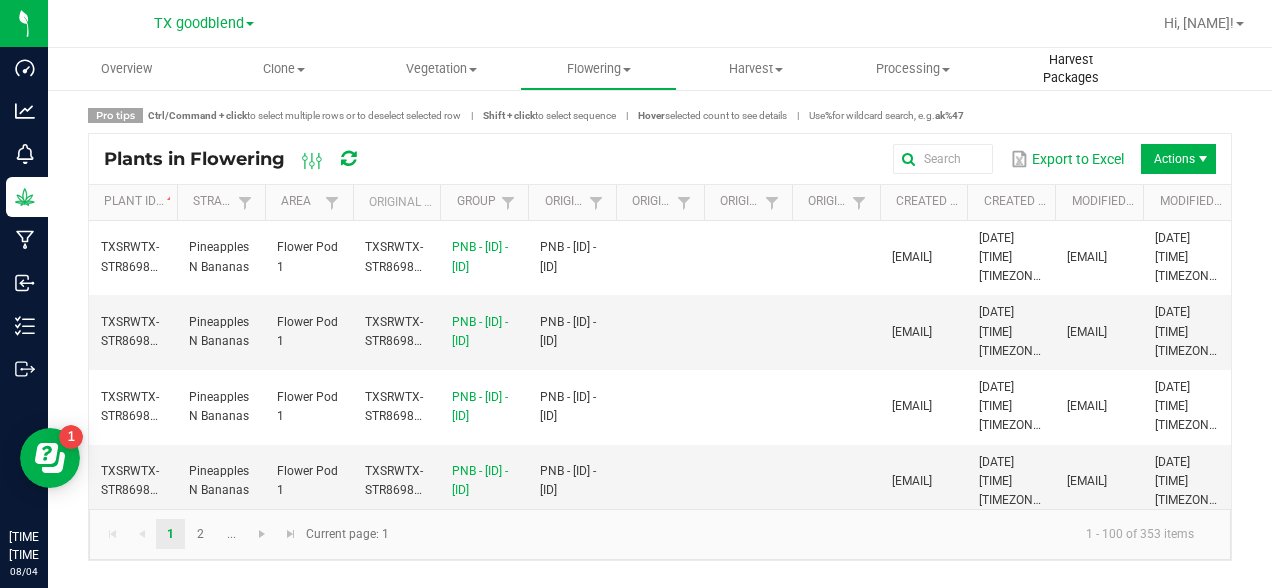 click on "Harvest Packages" at bounding box center [1070, 69] 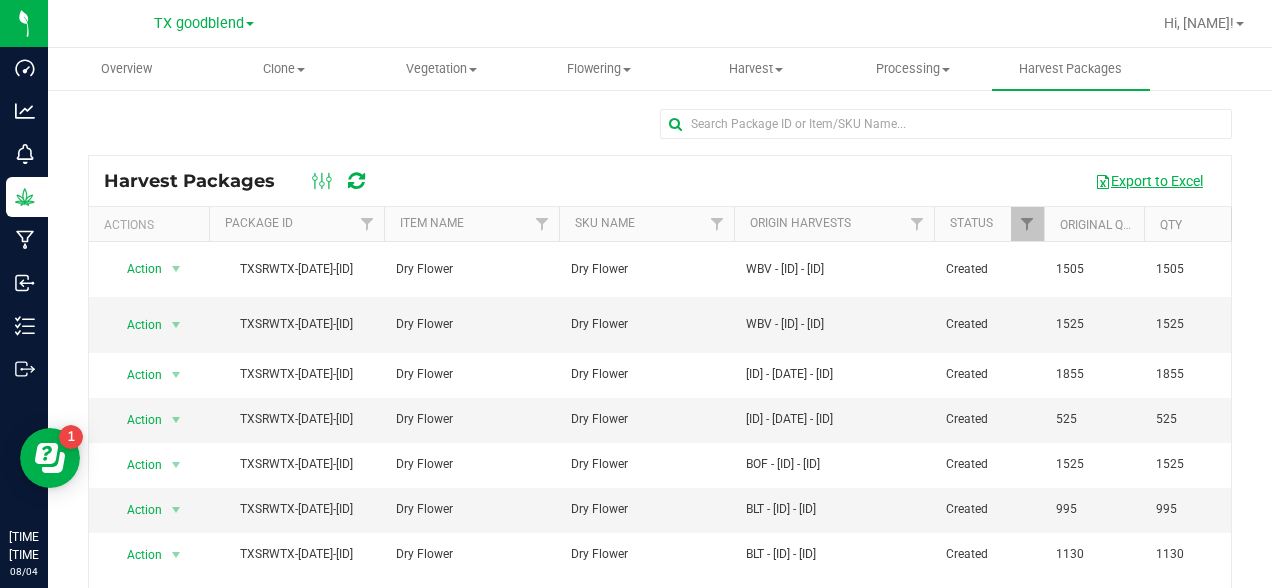 click on "Export to Excel" at bounding box center (1149, 181) 